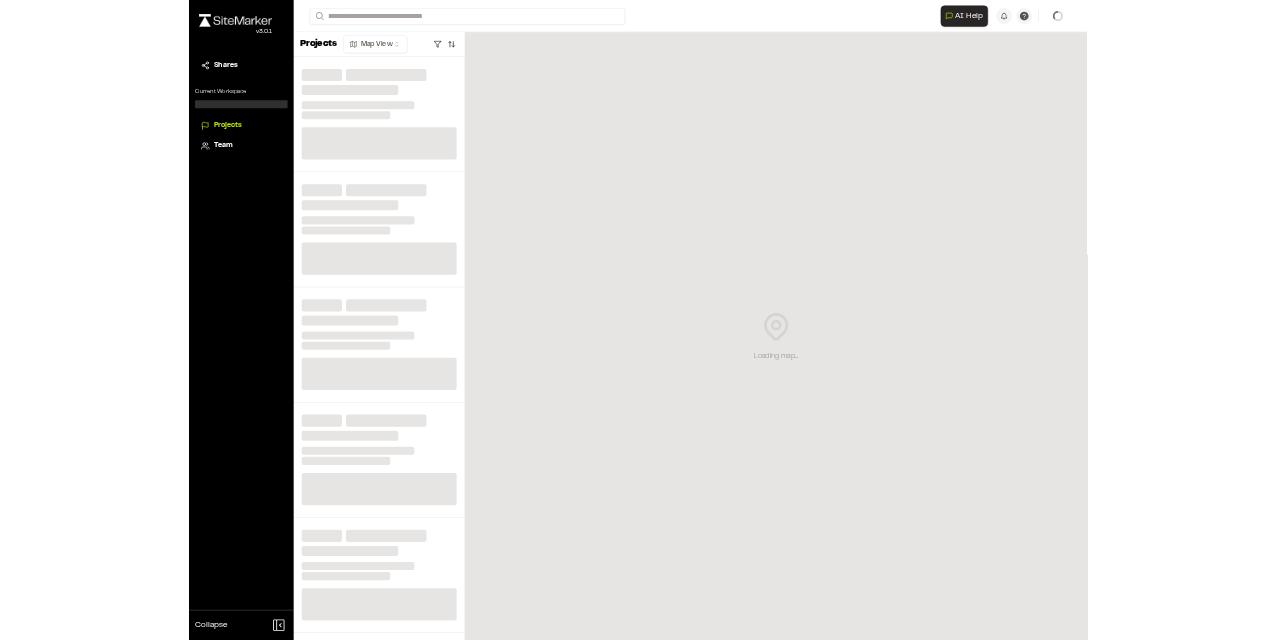 scroll, scrollTop: 0, scrollLeft: 0, axis: both 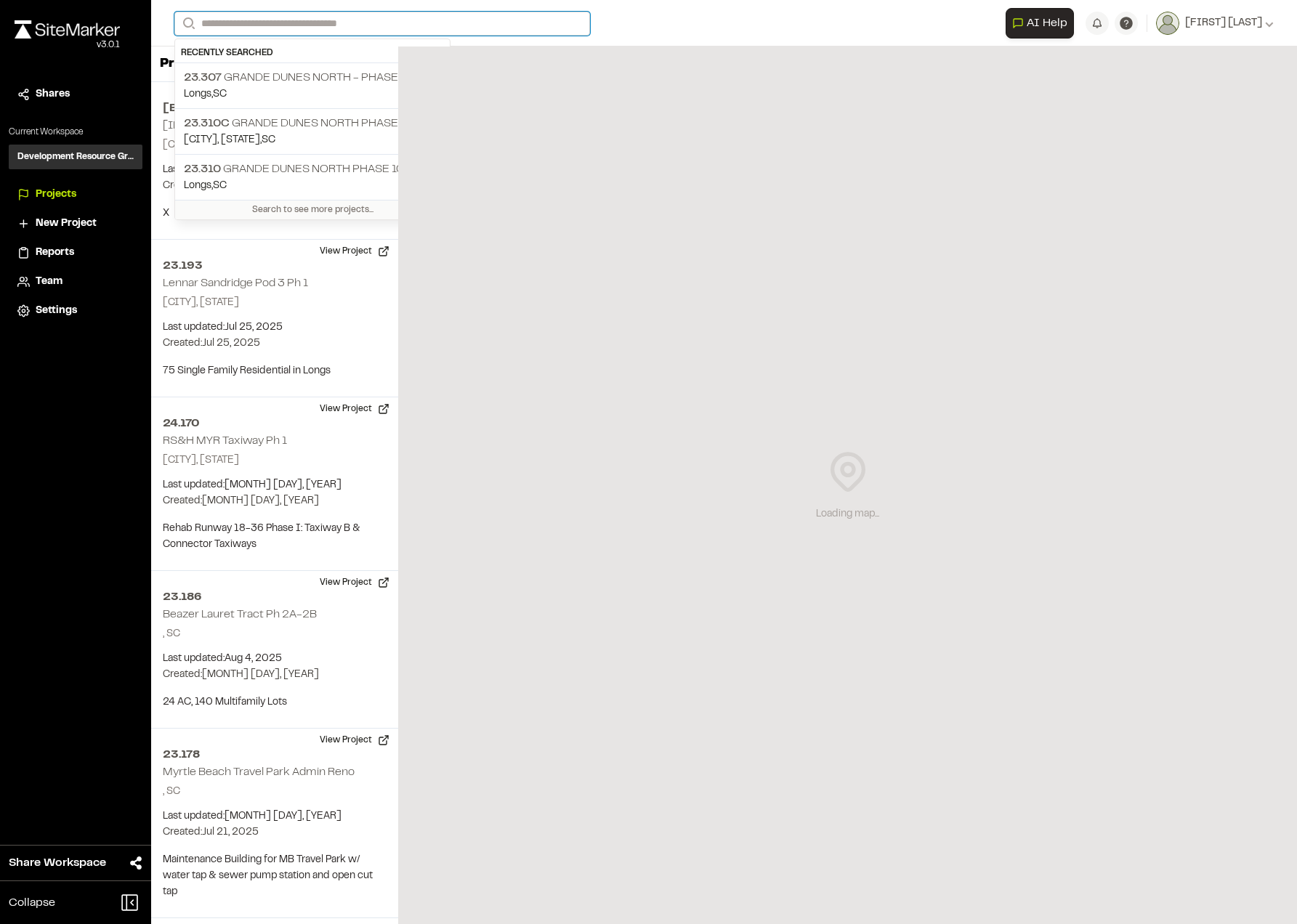 click on "Search" at bounding box center (382, 23) 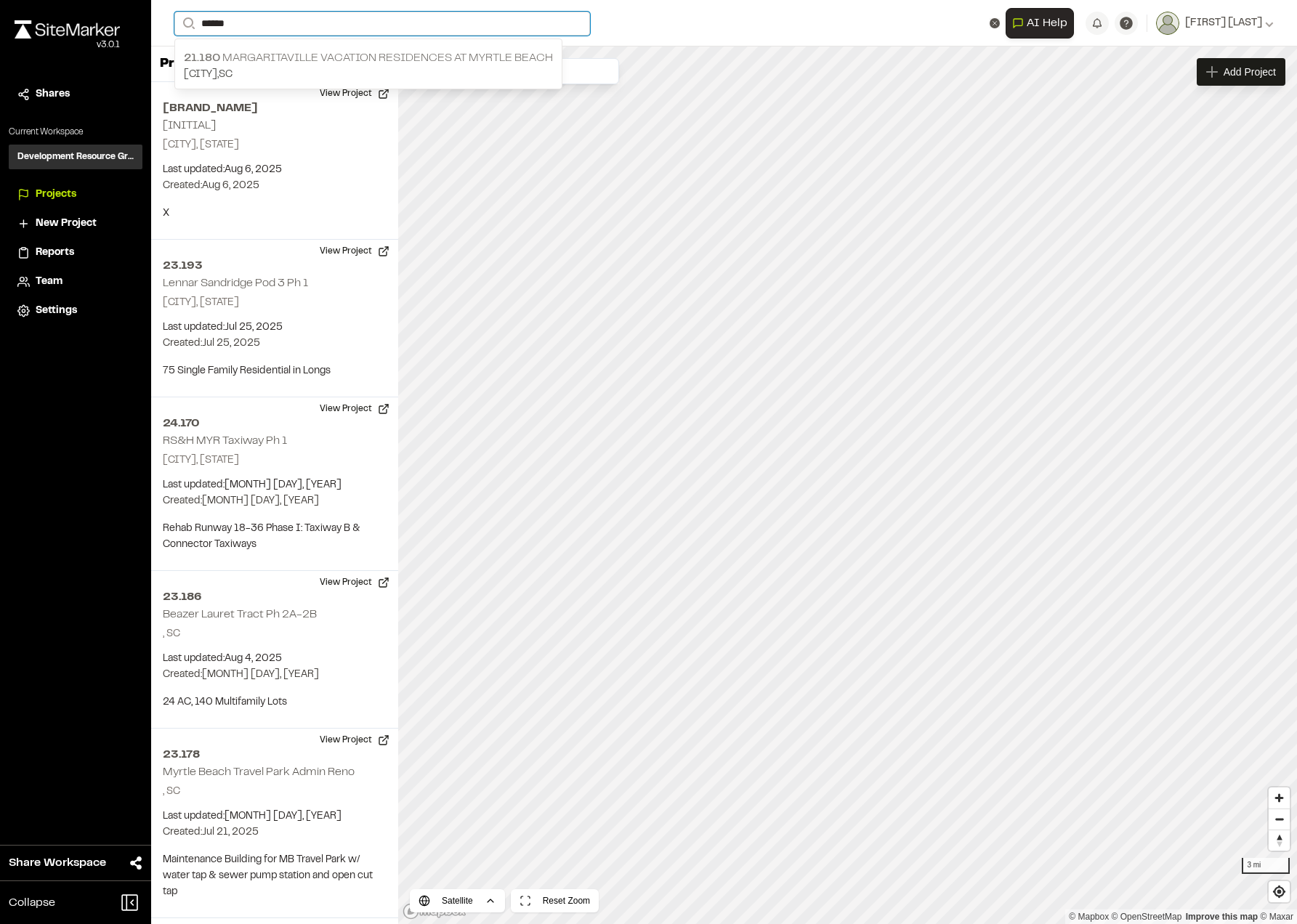 type on "******" 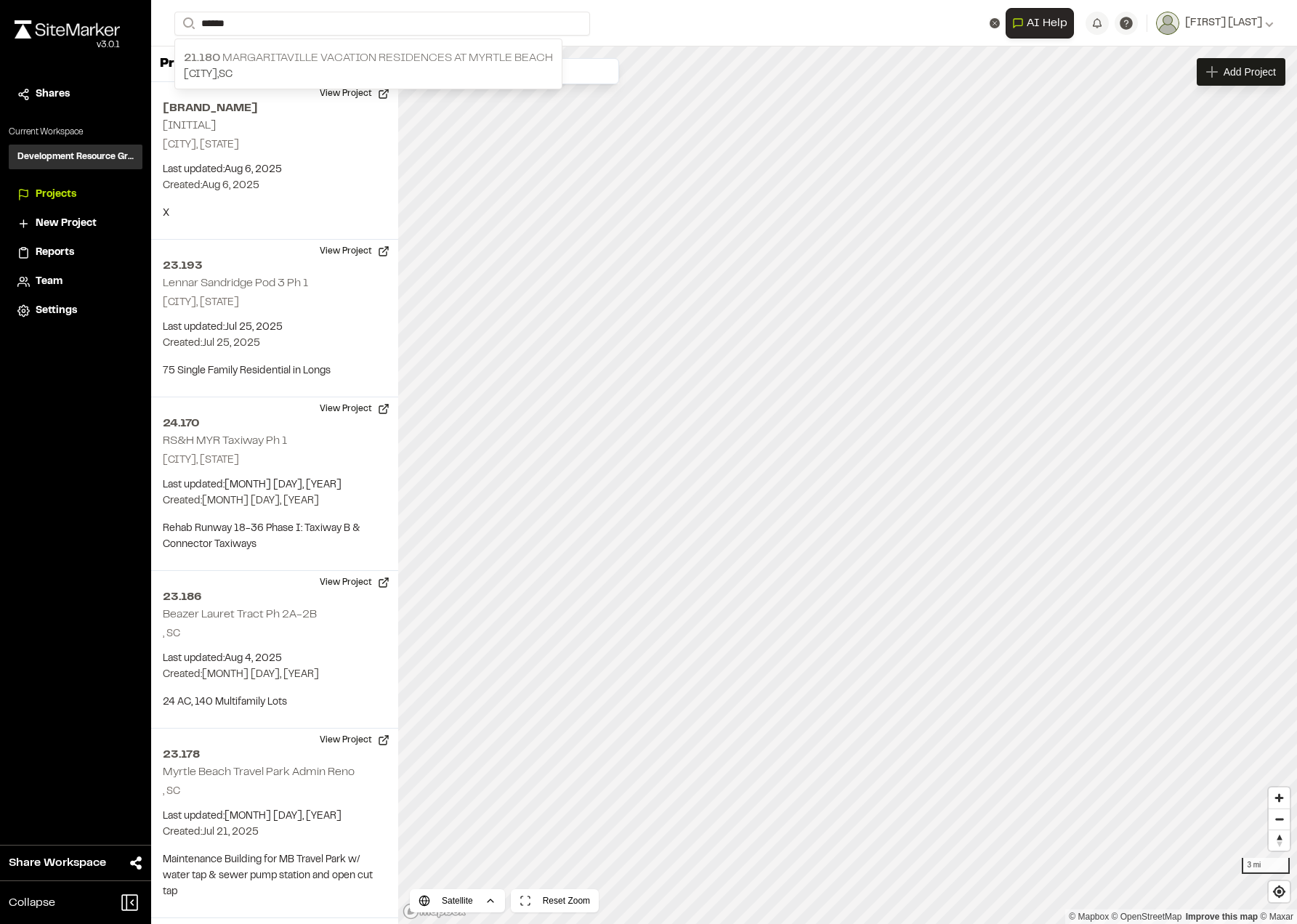 click on "[FILENAME] [CITY] Vacation Residences at [CITY]" at bounding box center [368, 58] 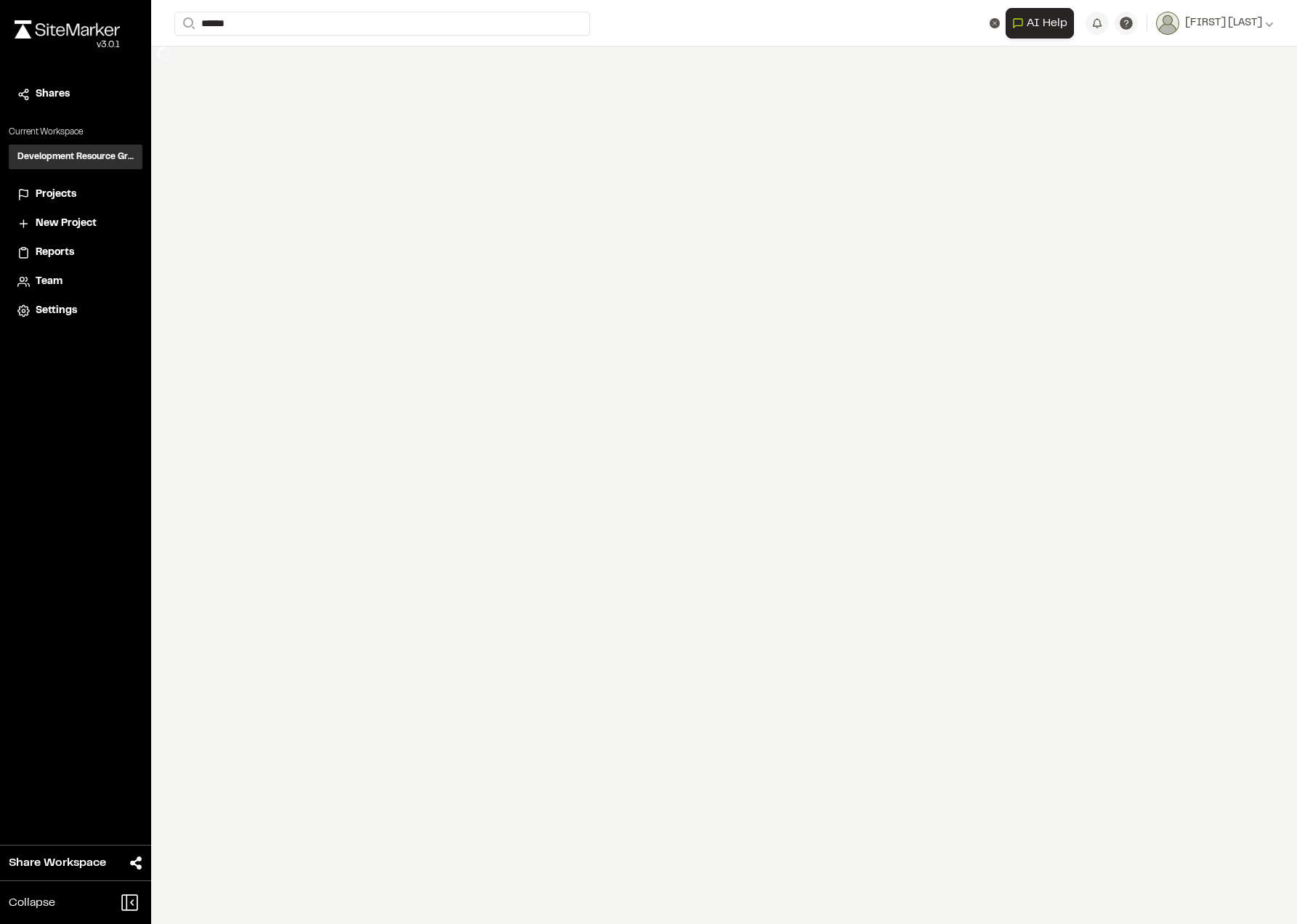 type 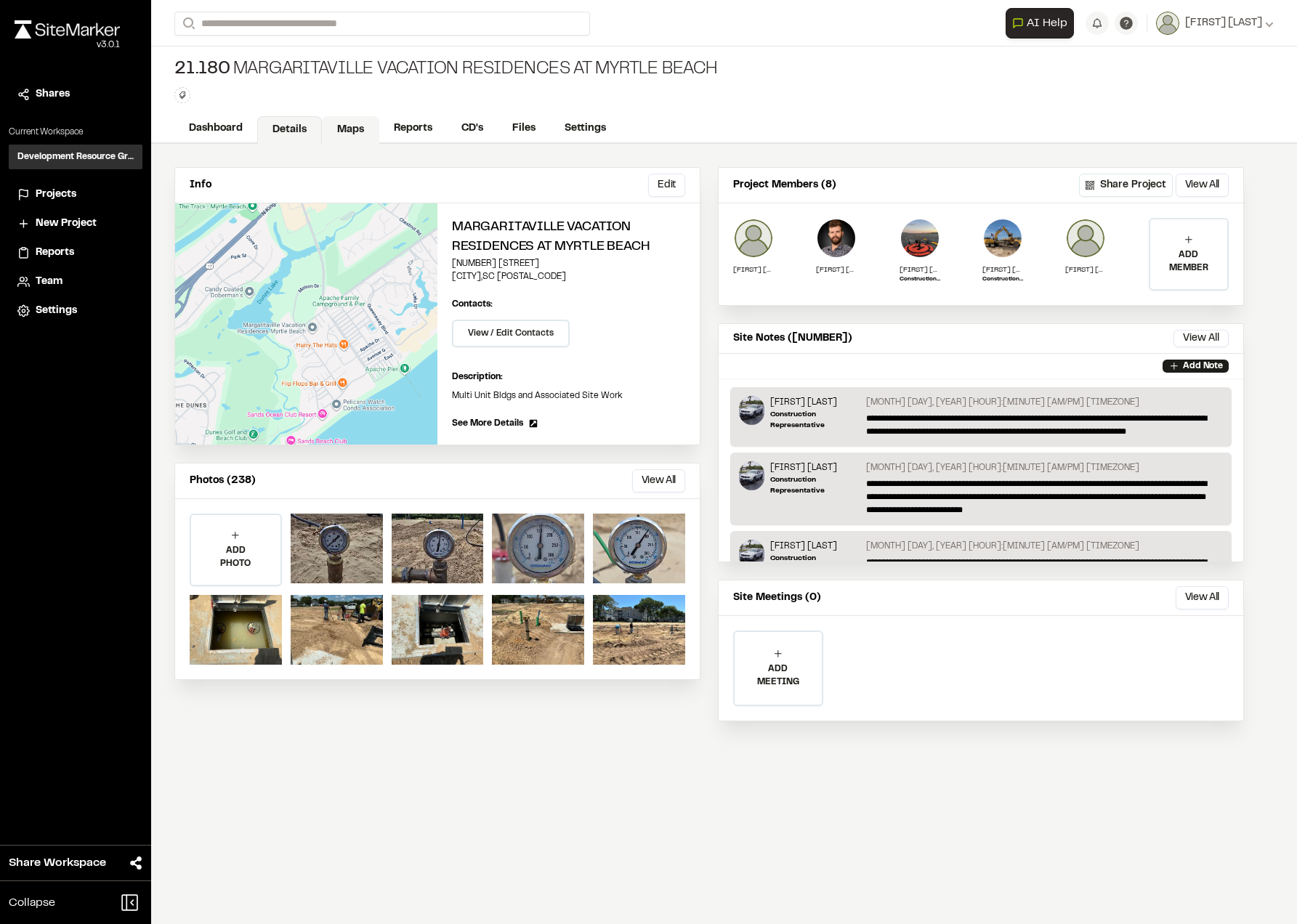 click on "Maps" at bounding box center (350, 130) 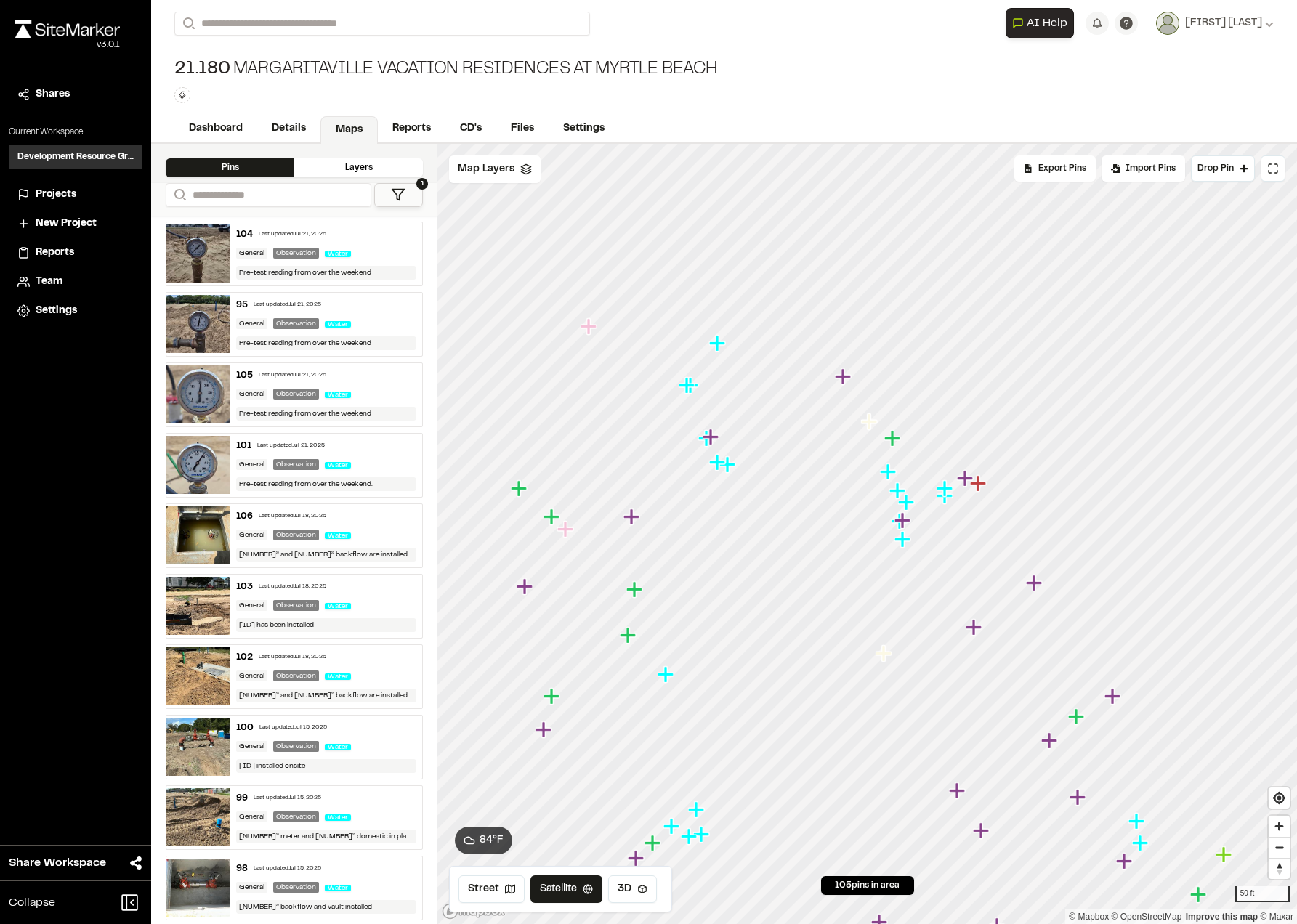 click 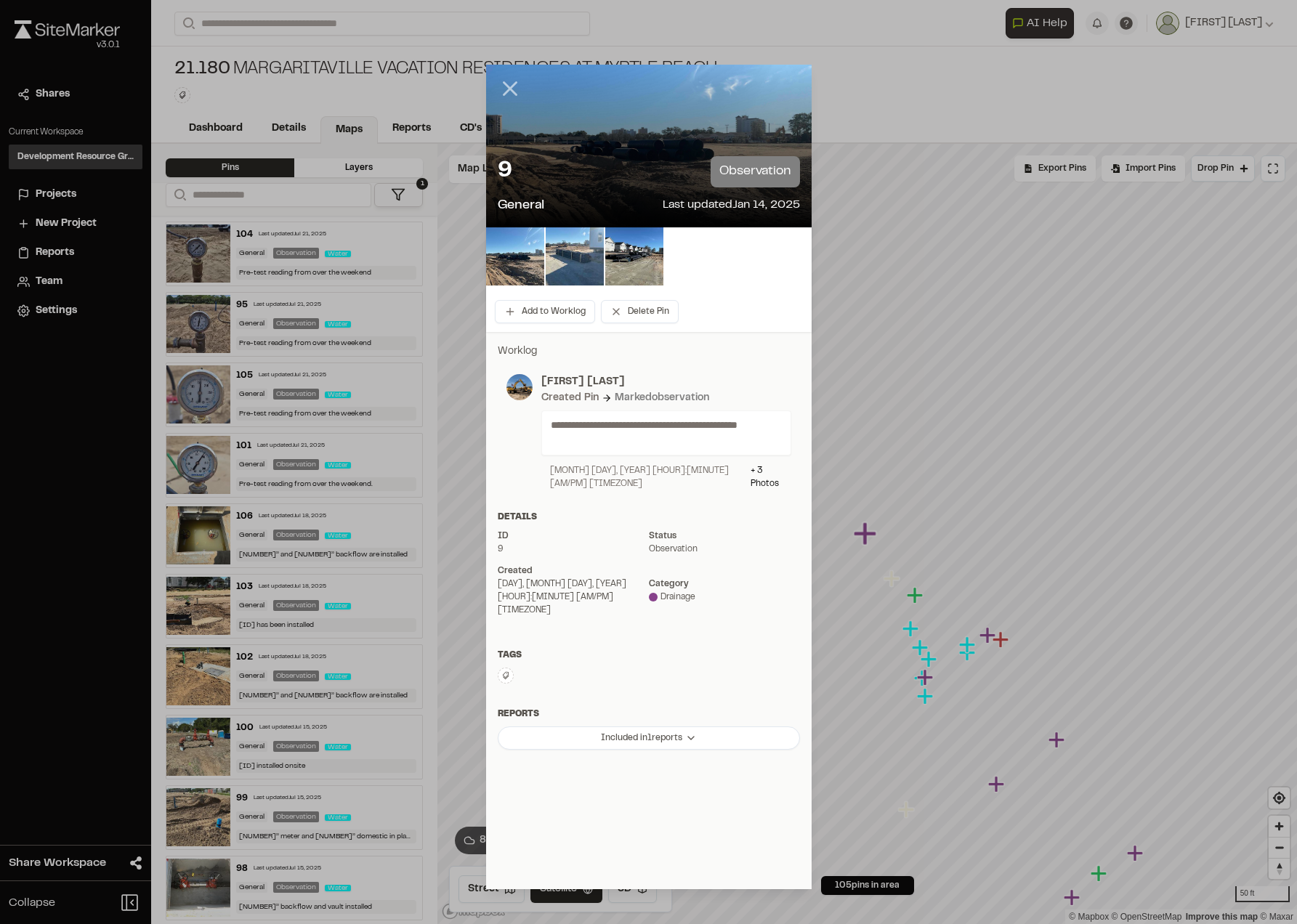 click 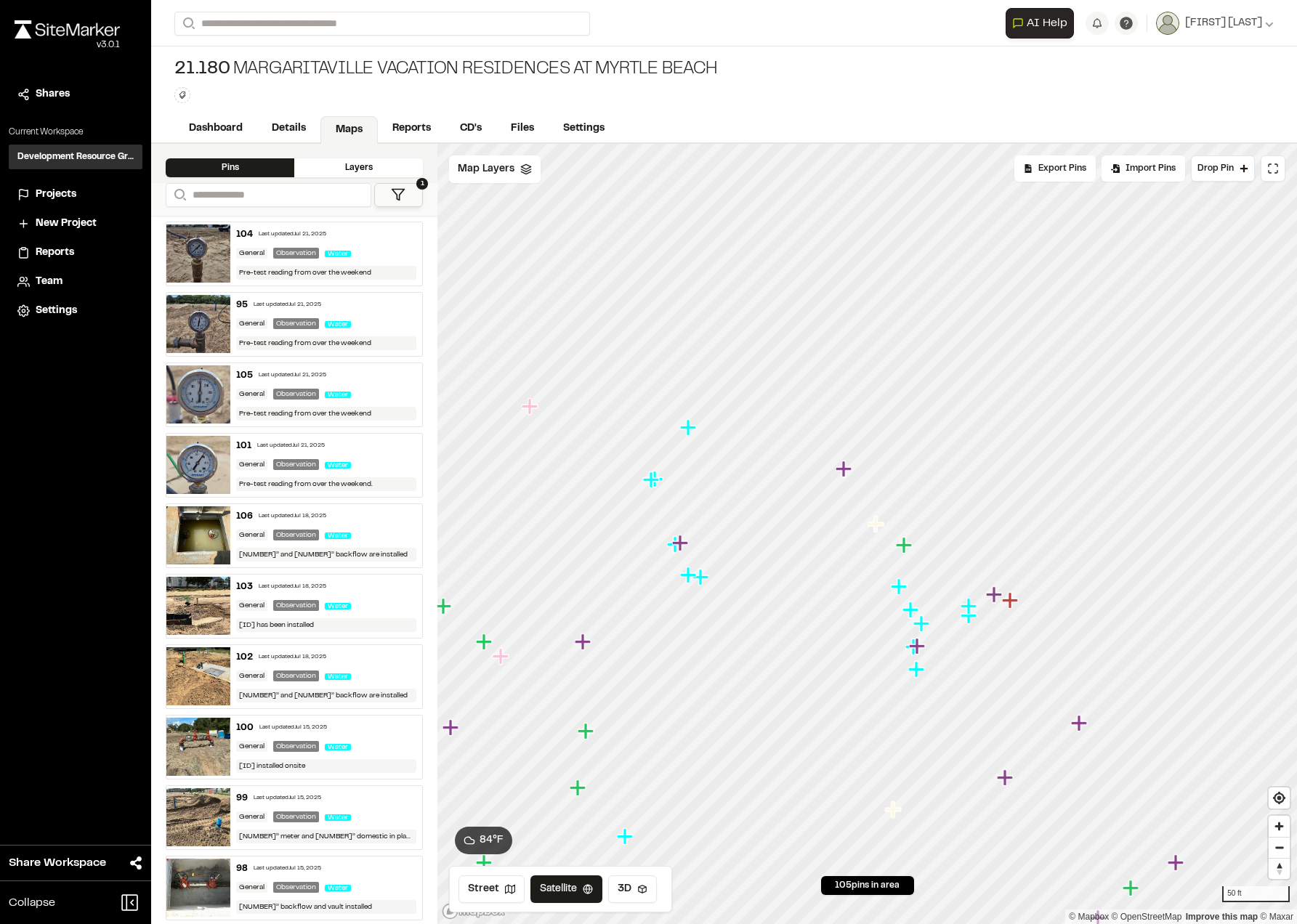 click 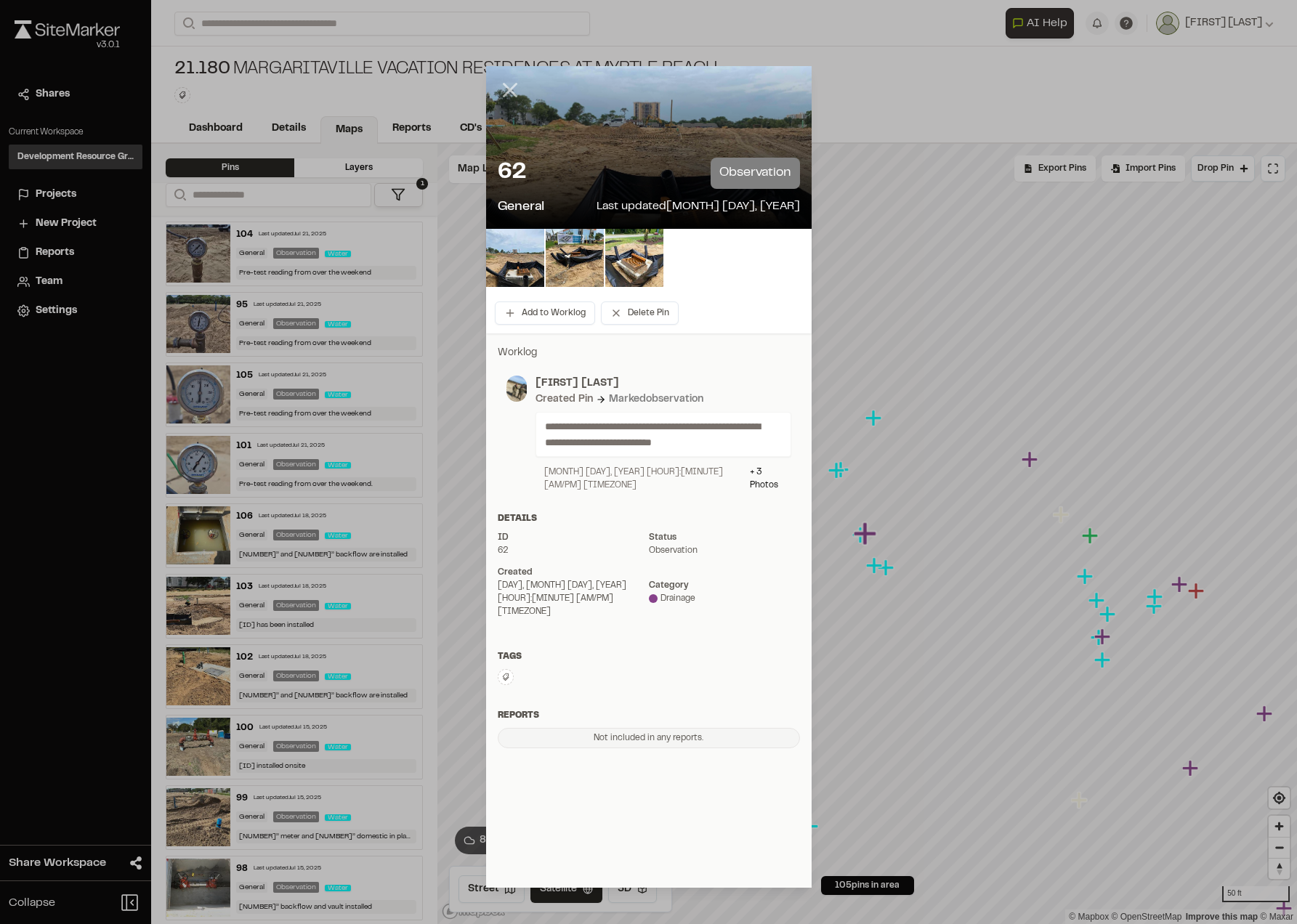 click 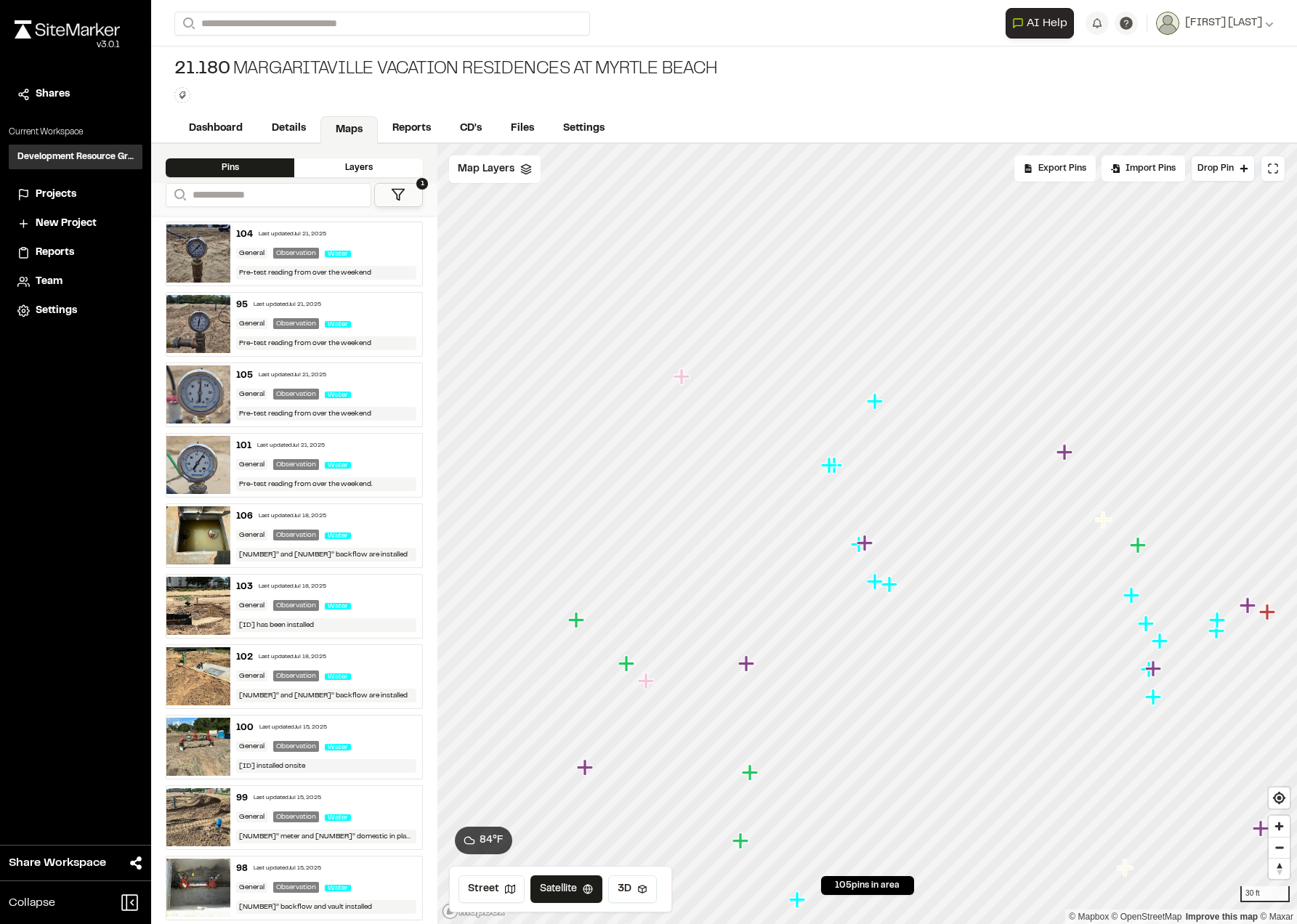 click 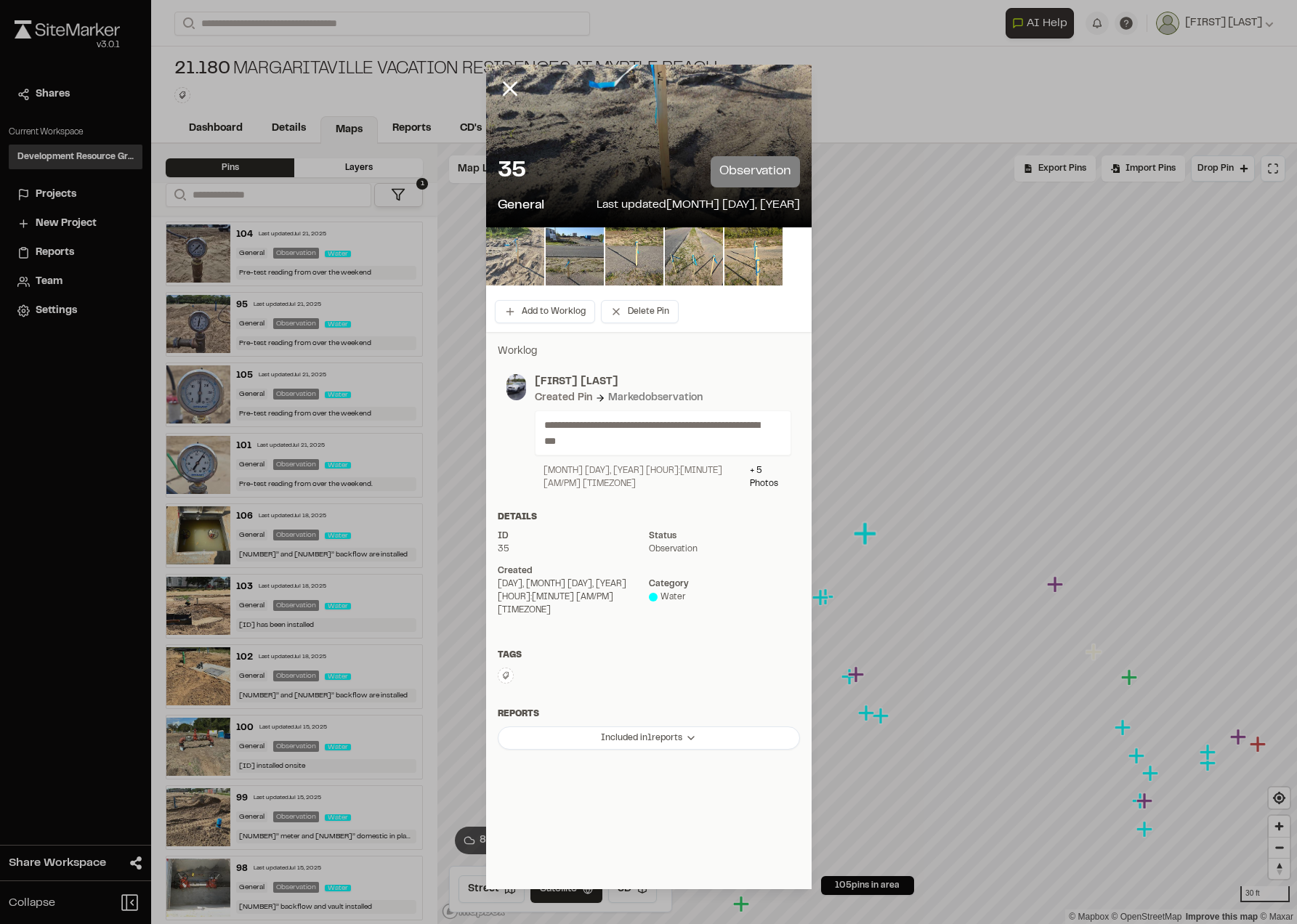 click at bounding box center (515, 256) 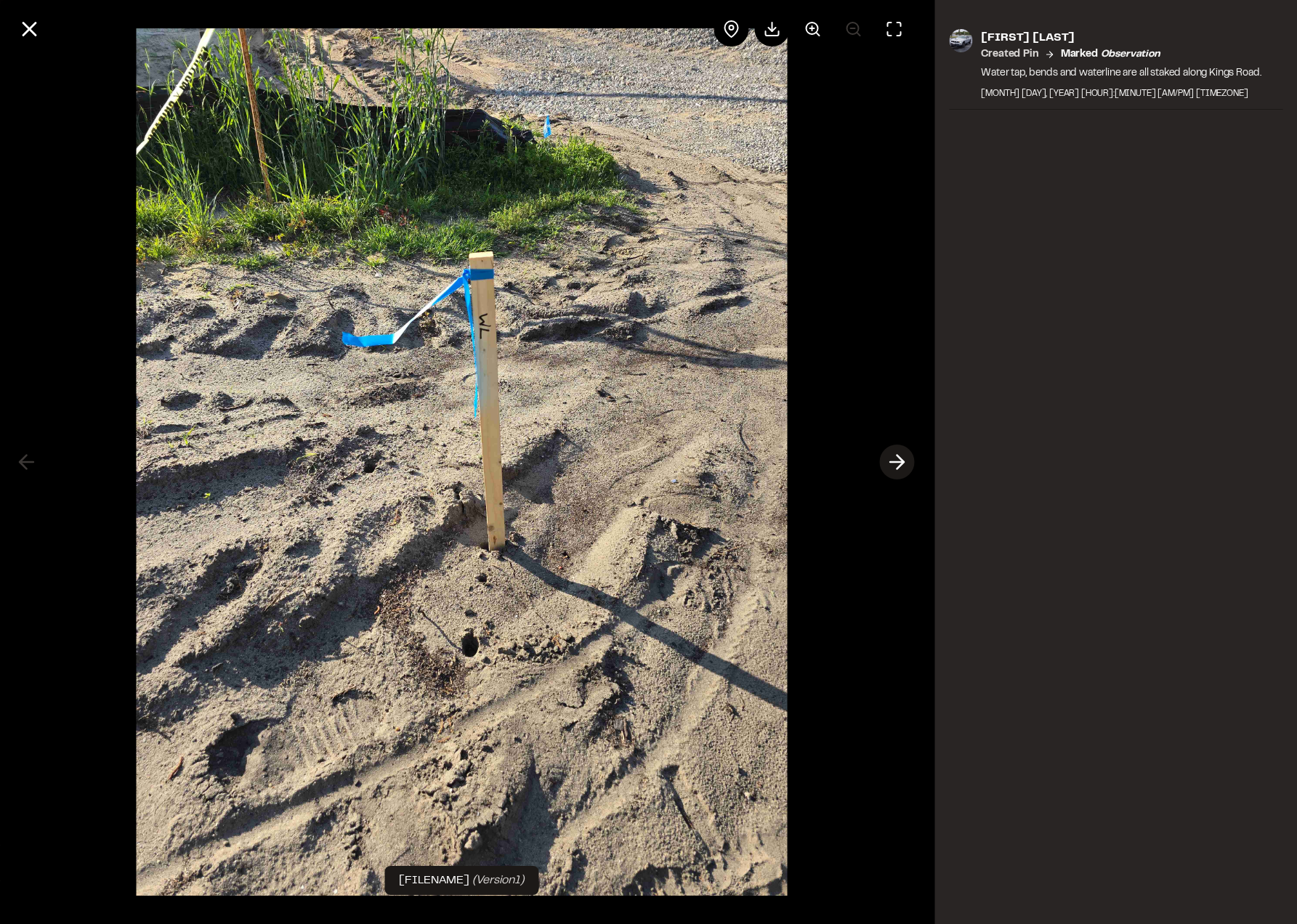click 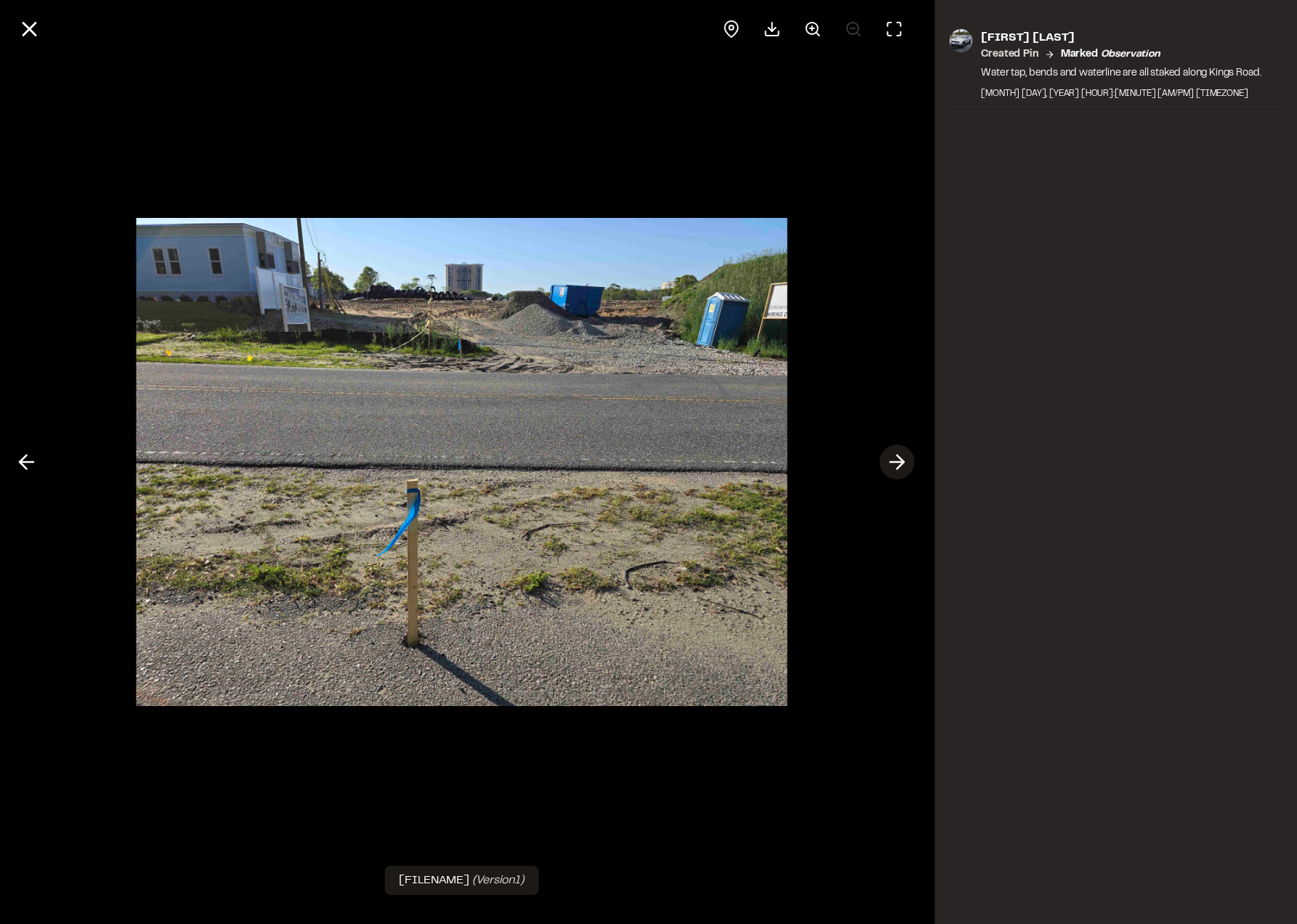 click 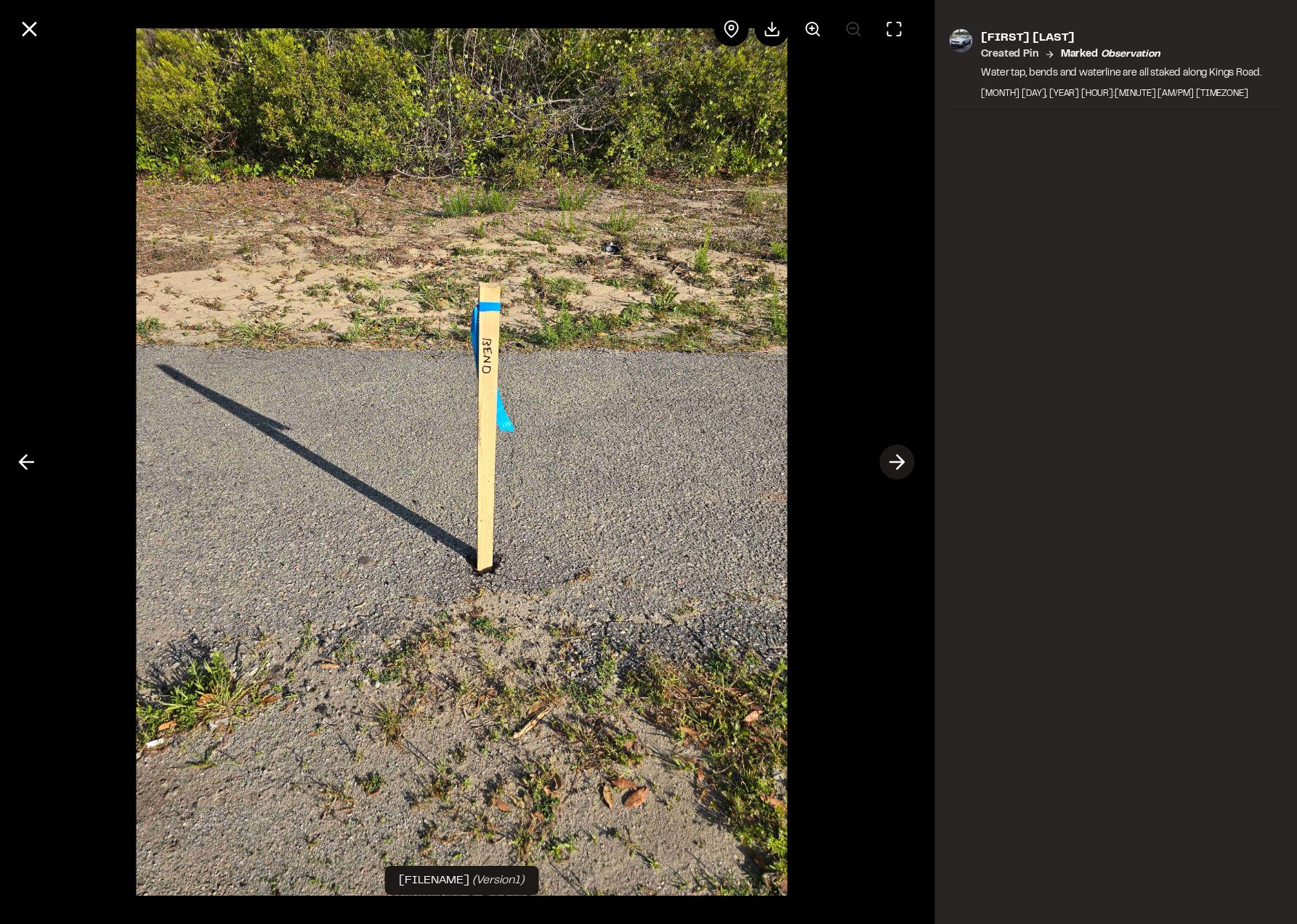 click 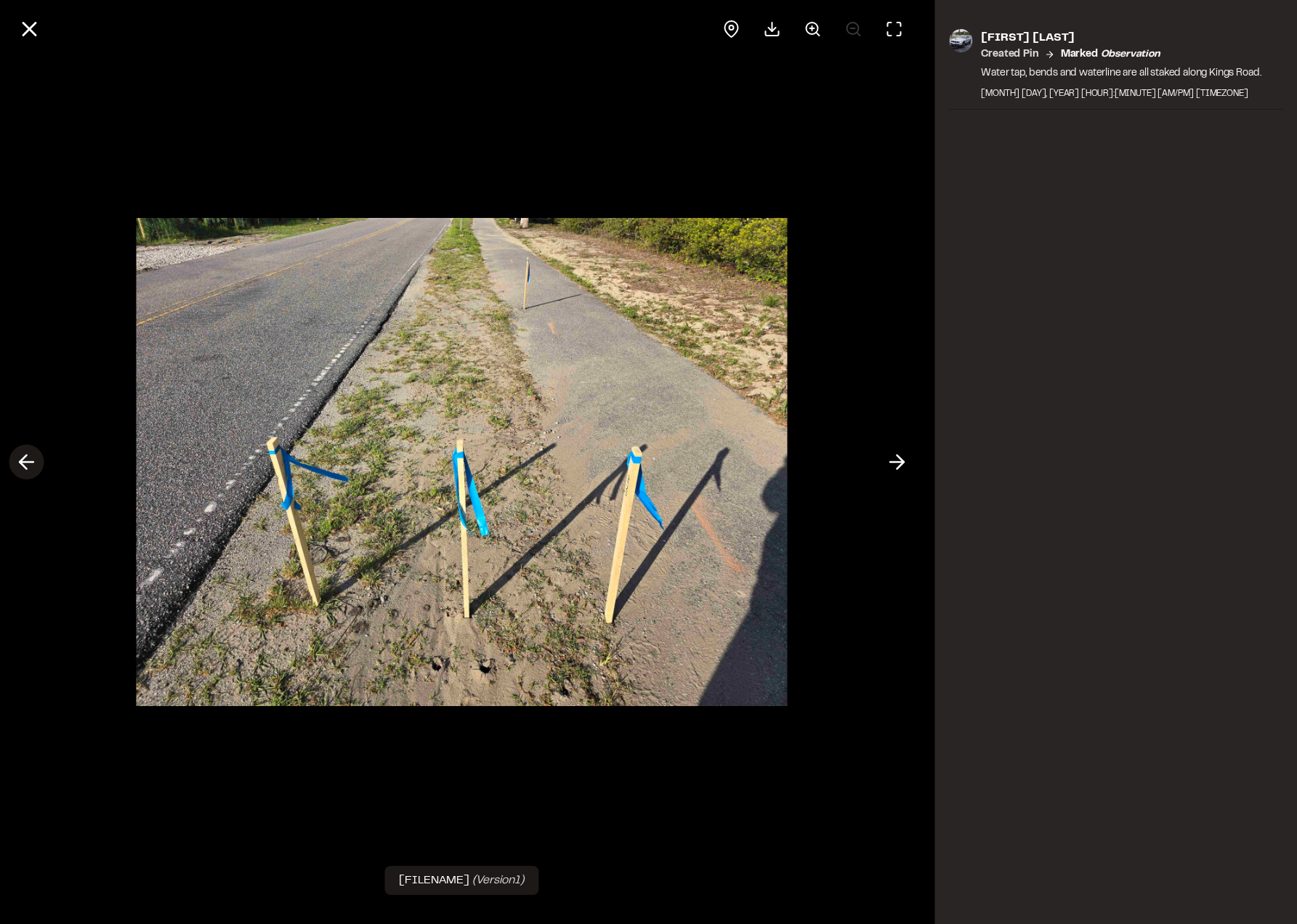click 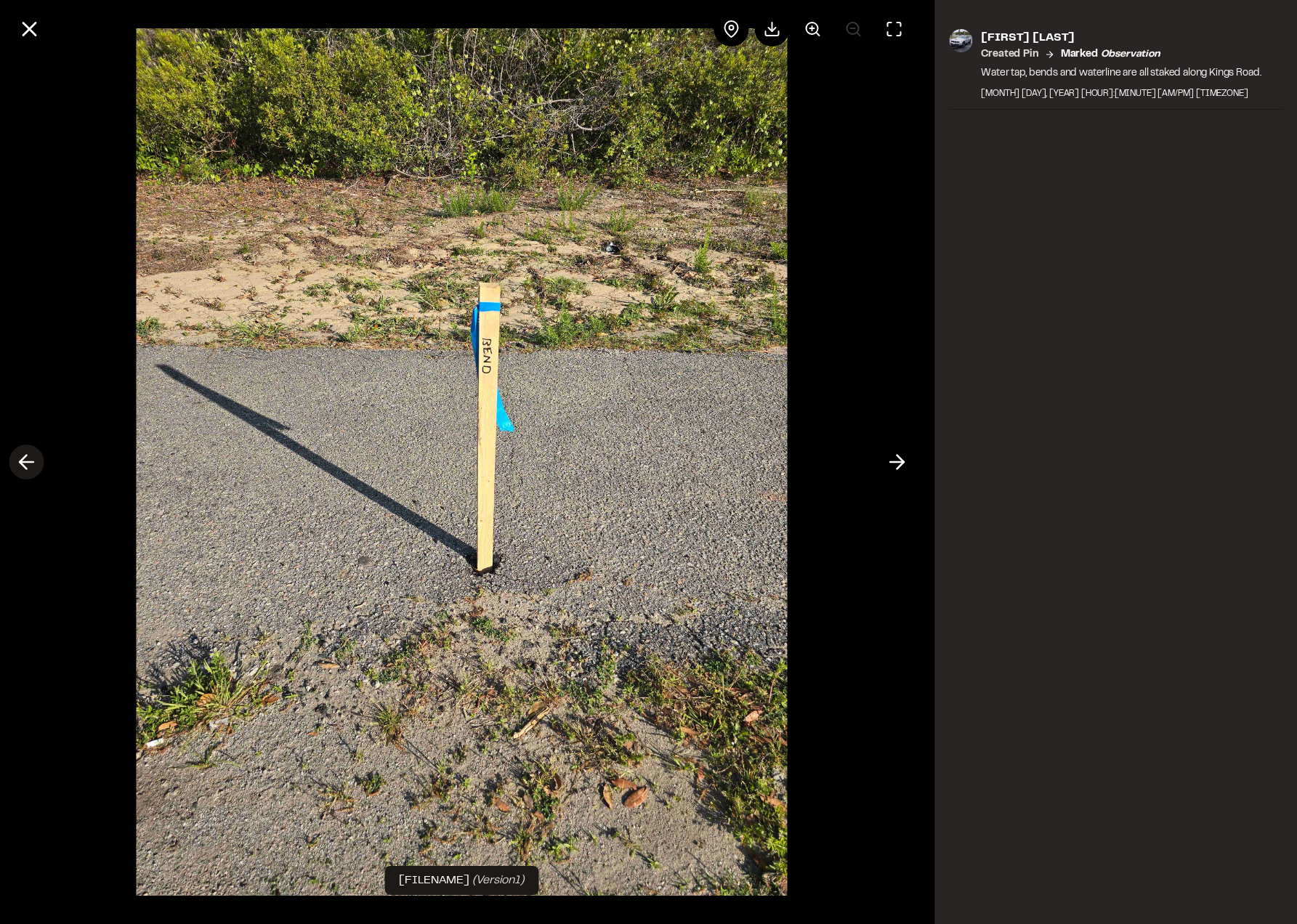 click 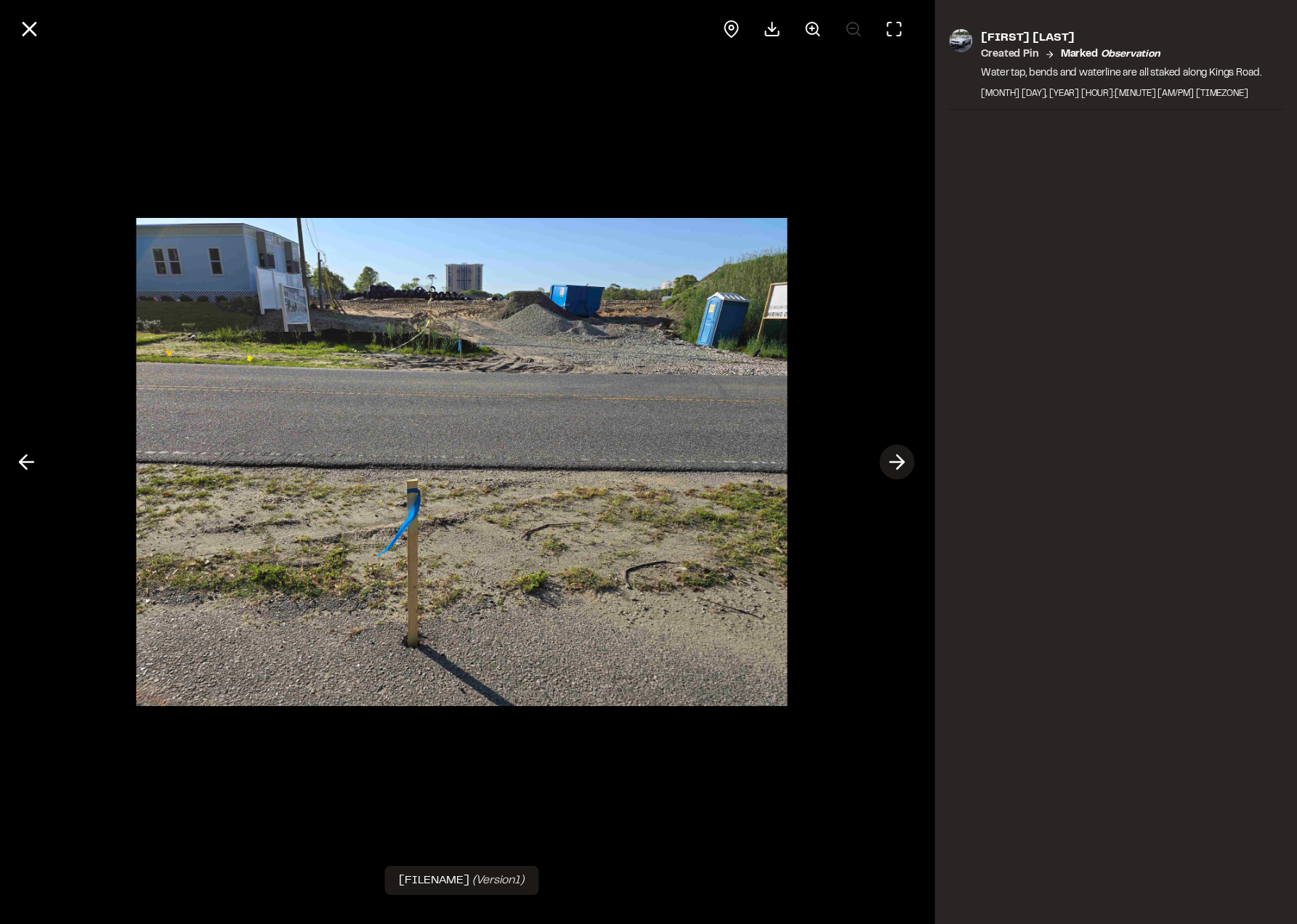 click 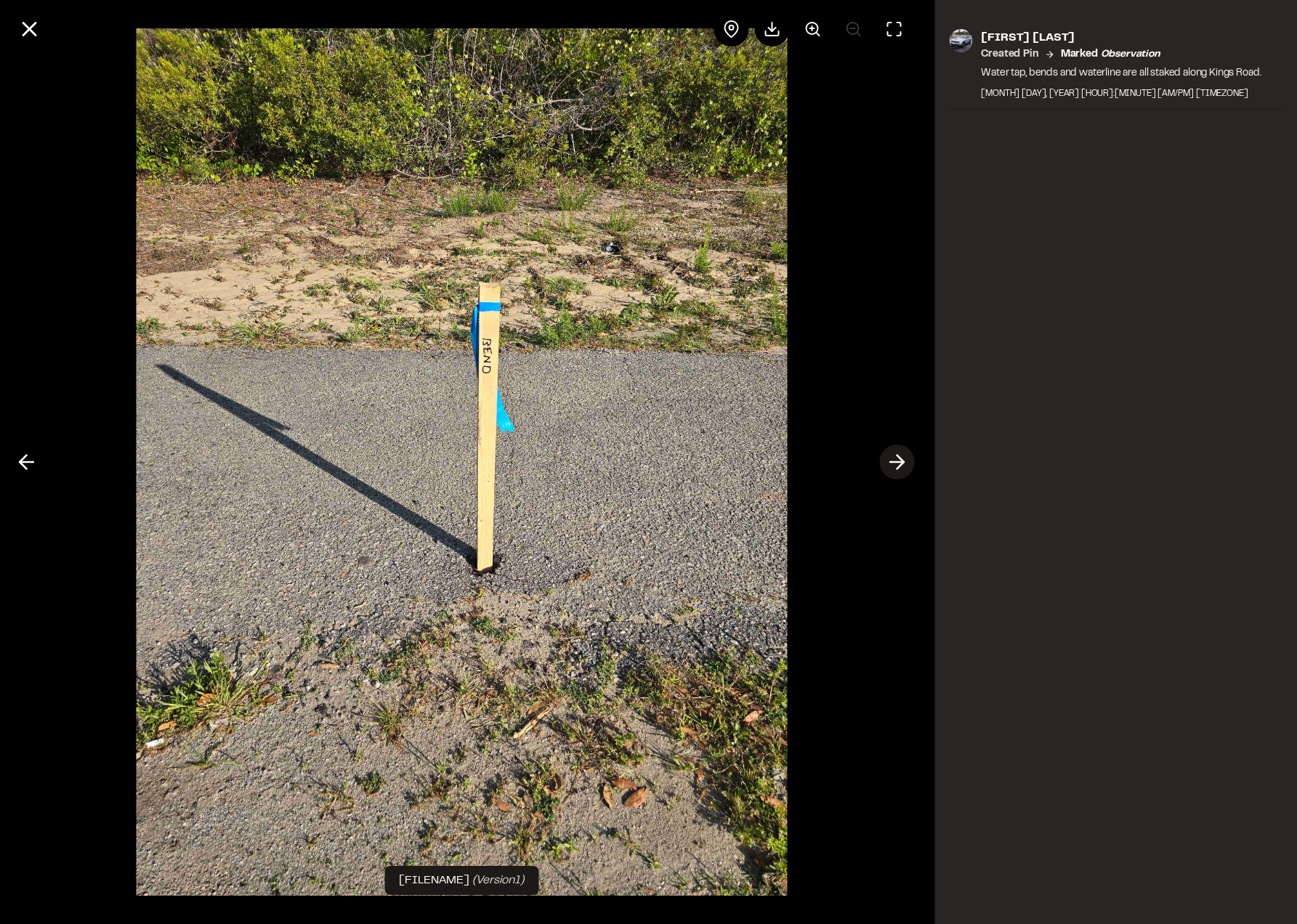 click 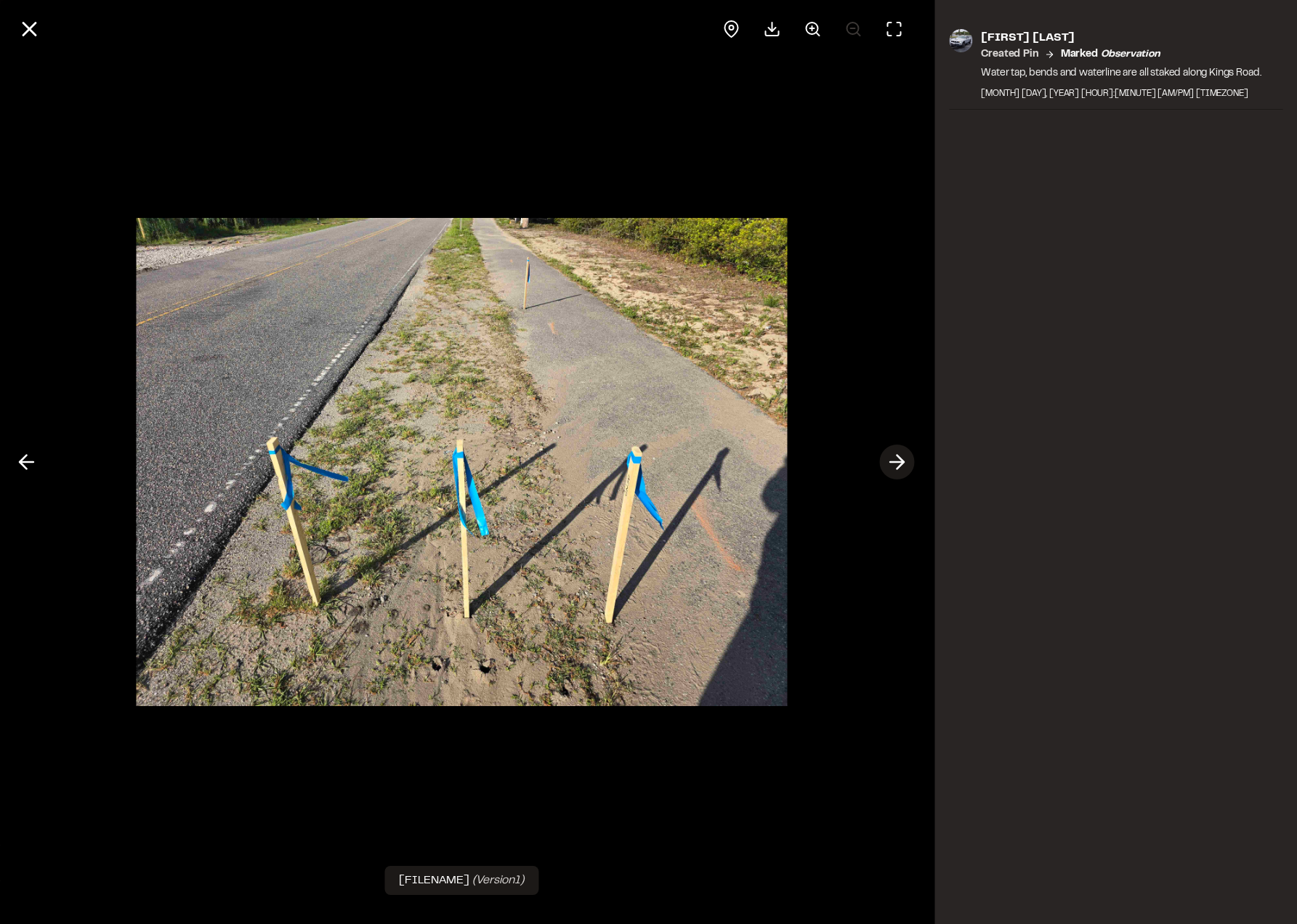 click 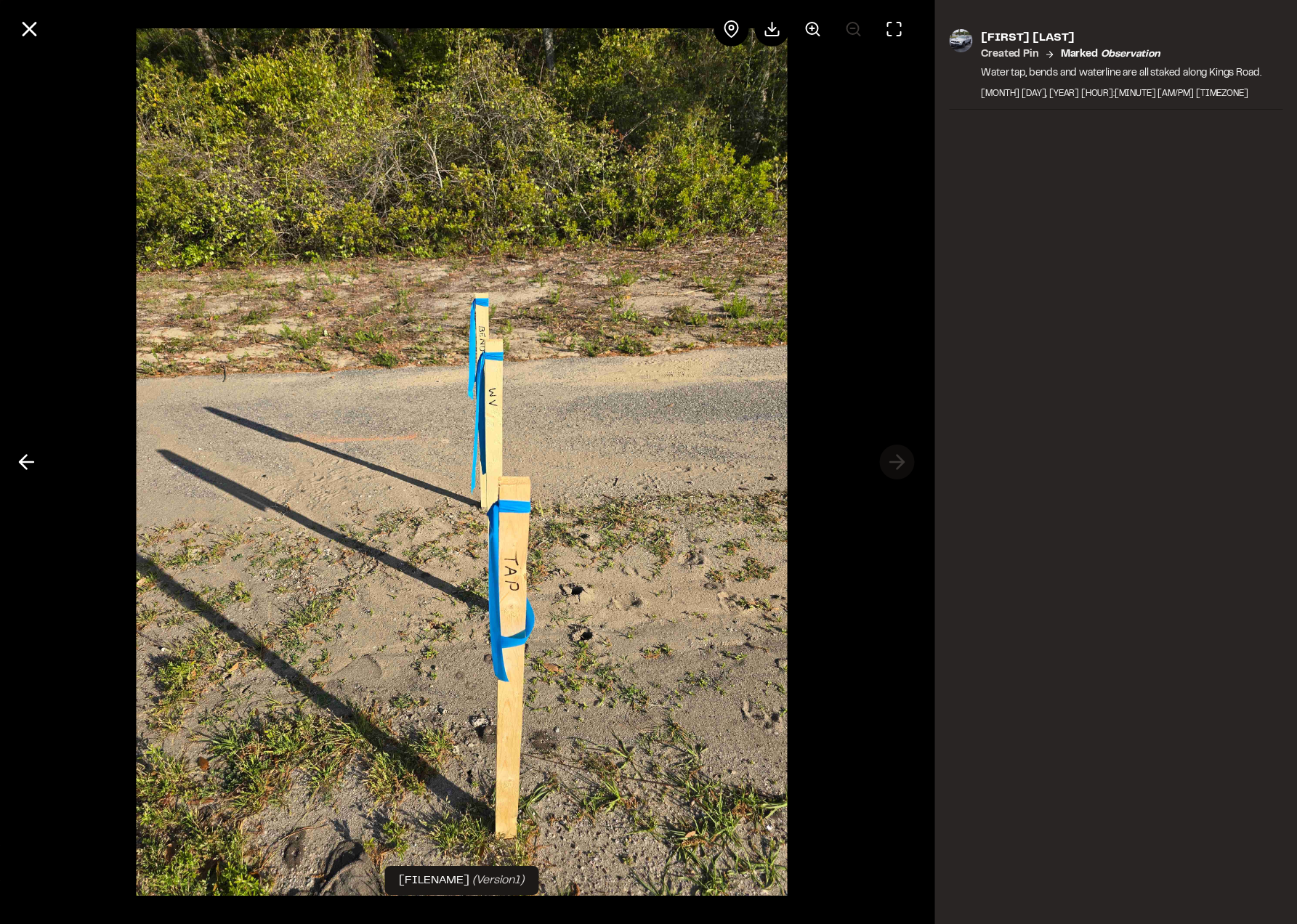click at bounding box center [461, 462] 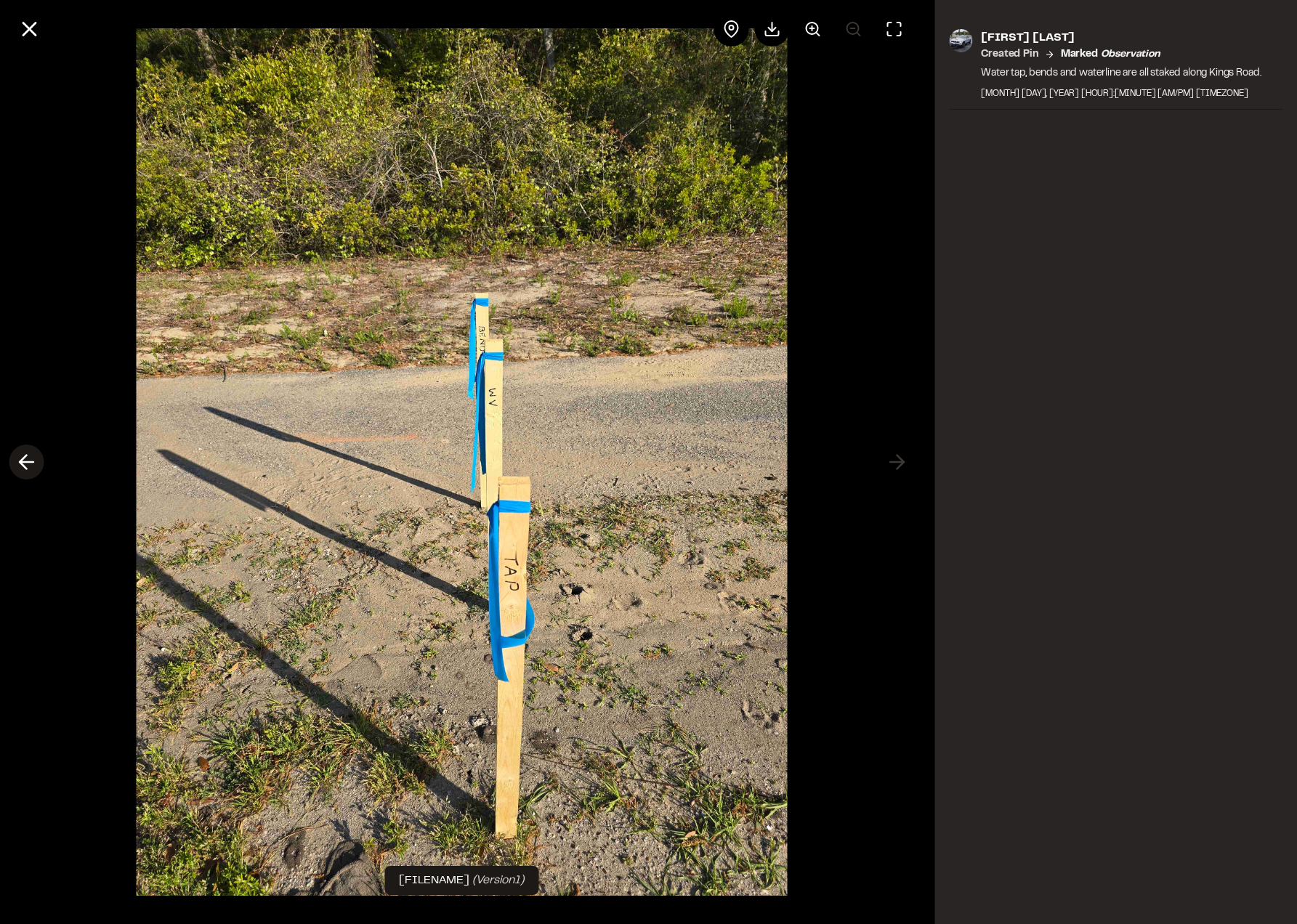 click 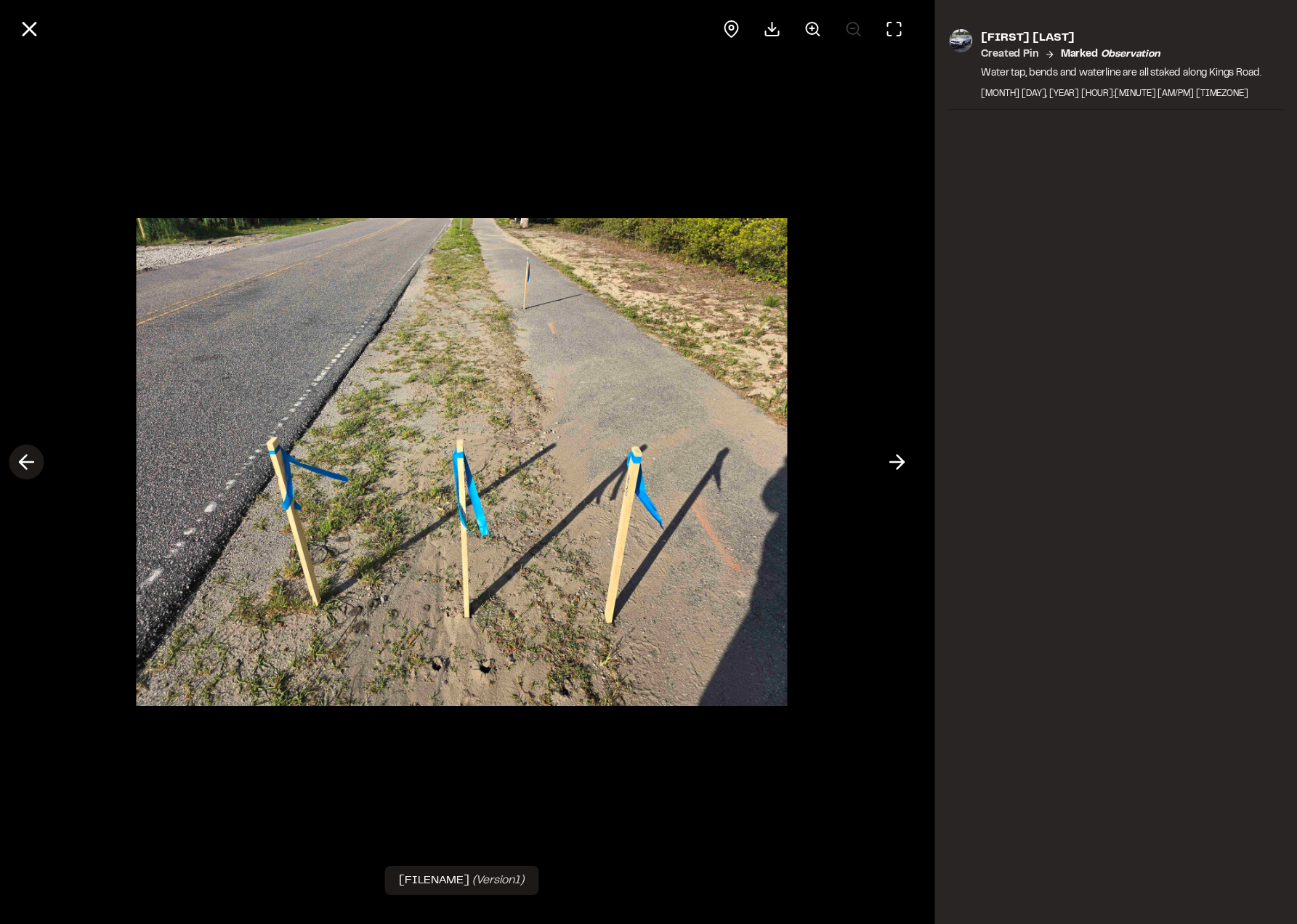 click 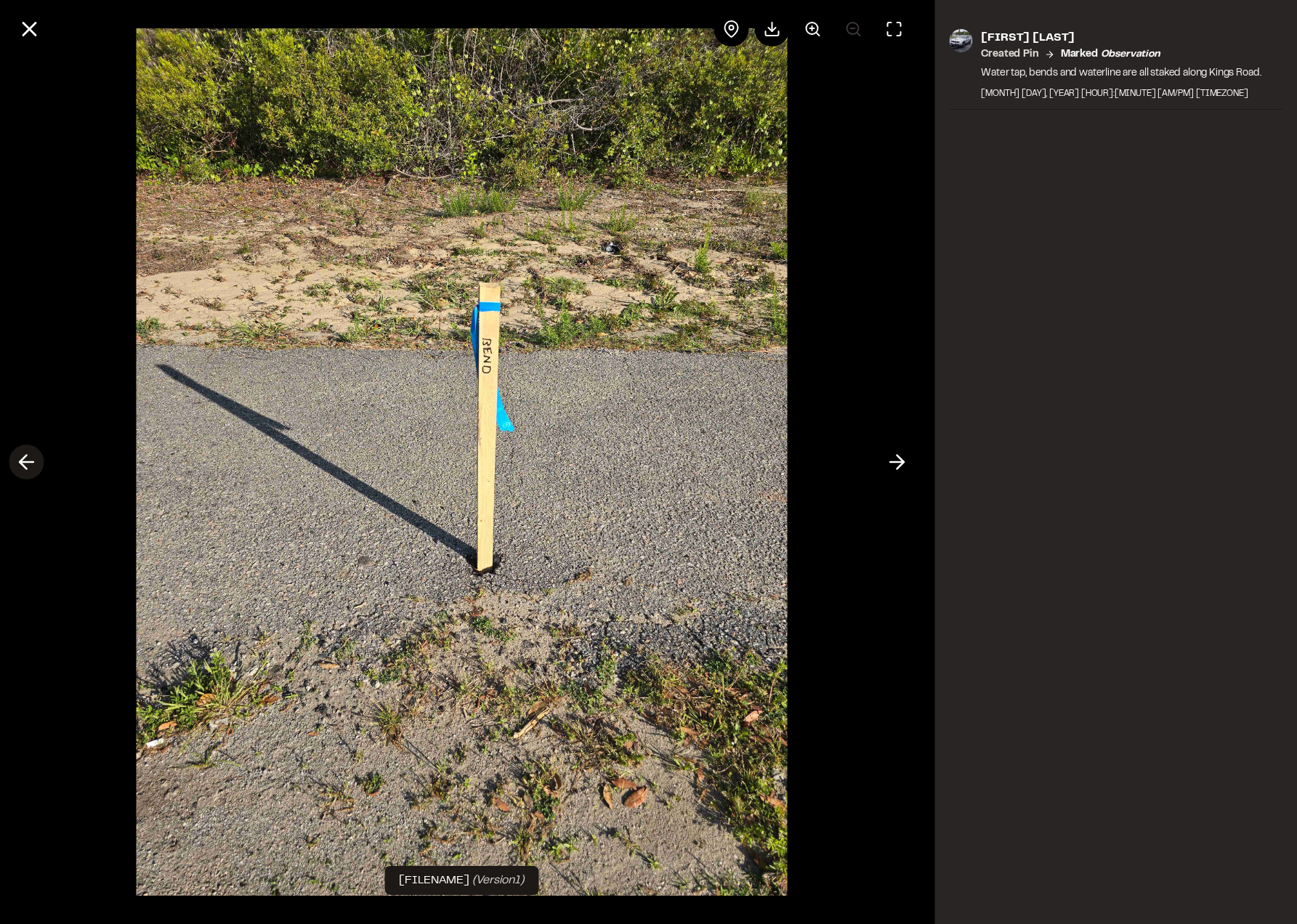click 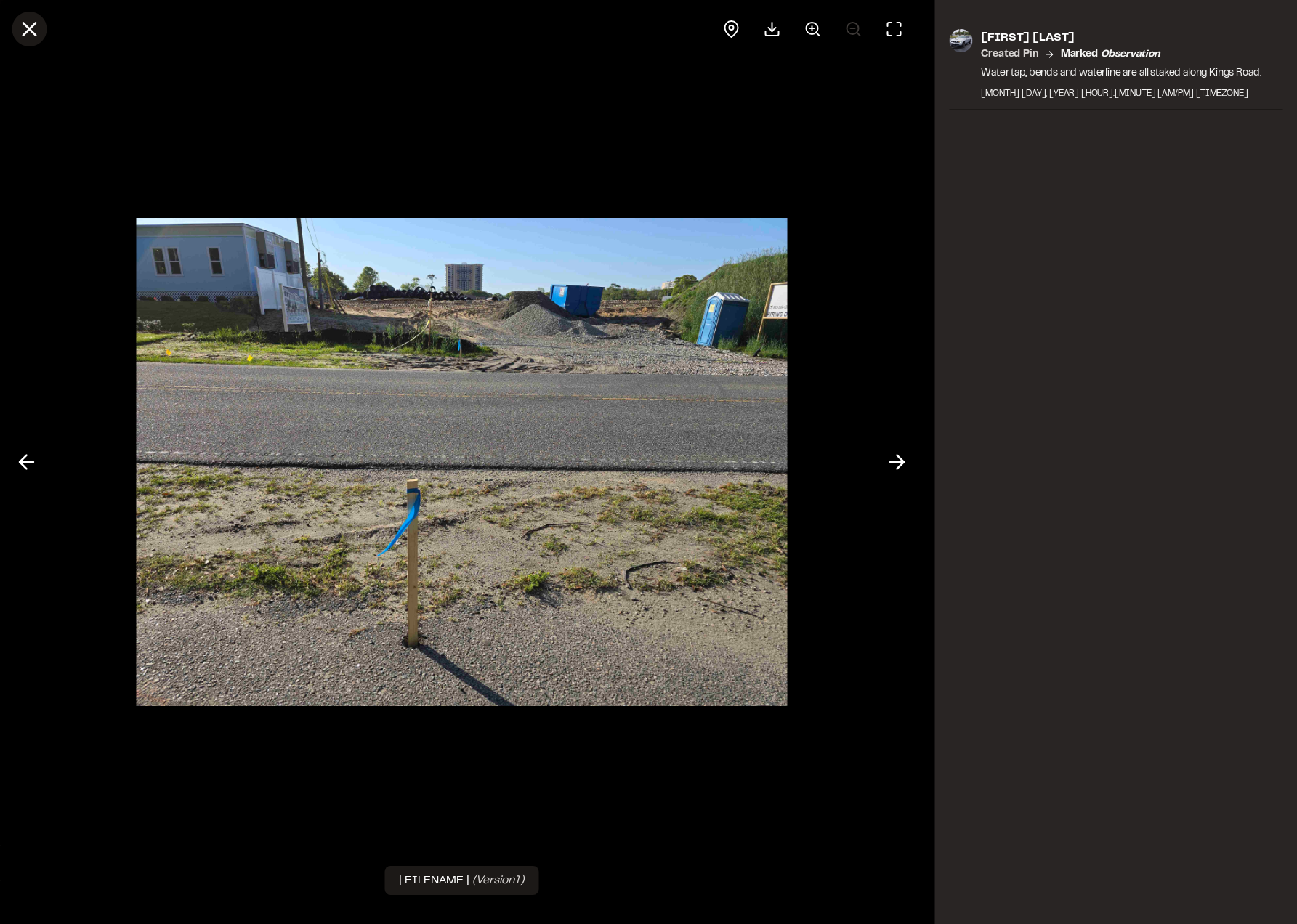 click 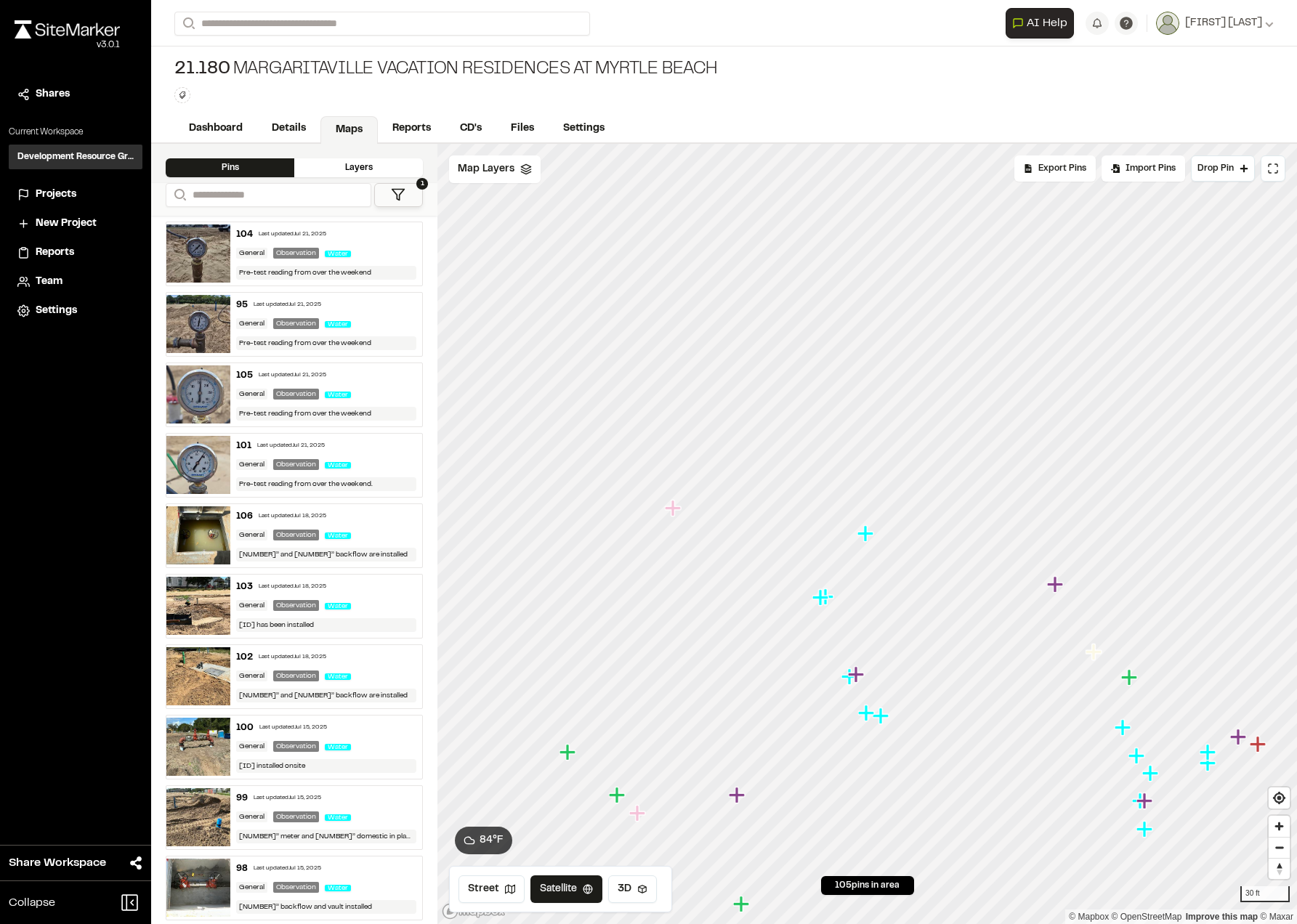 click 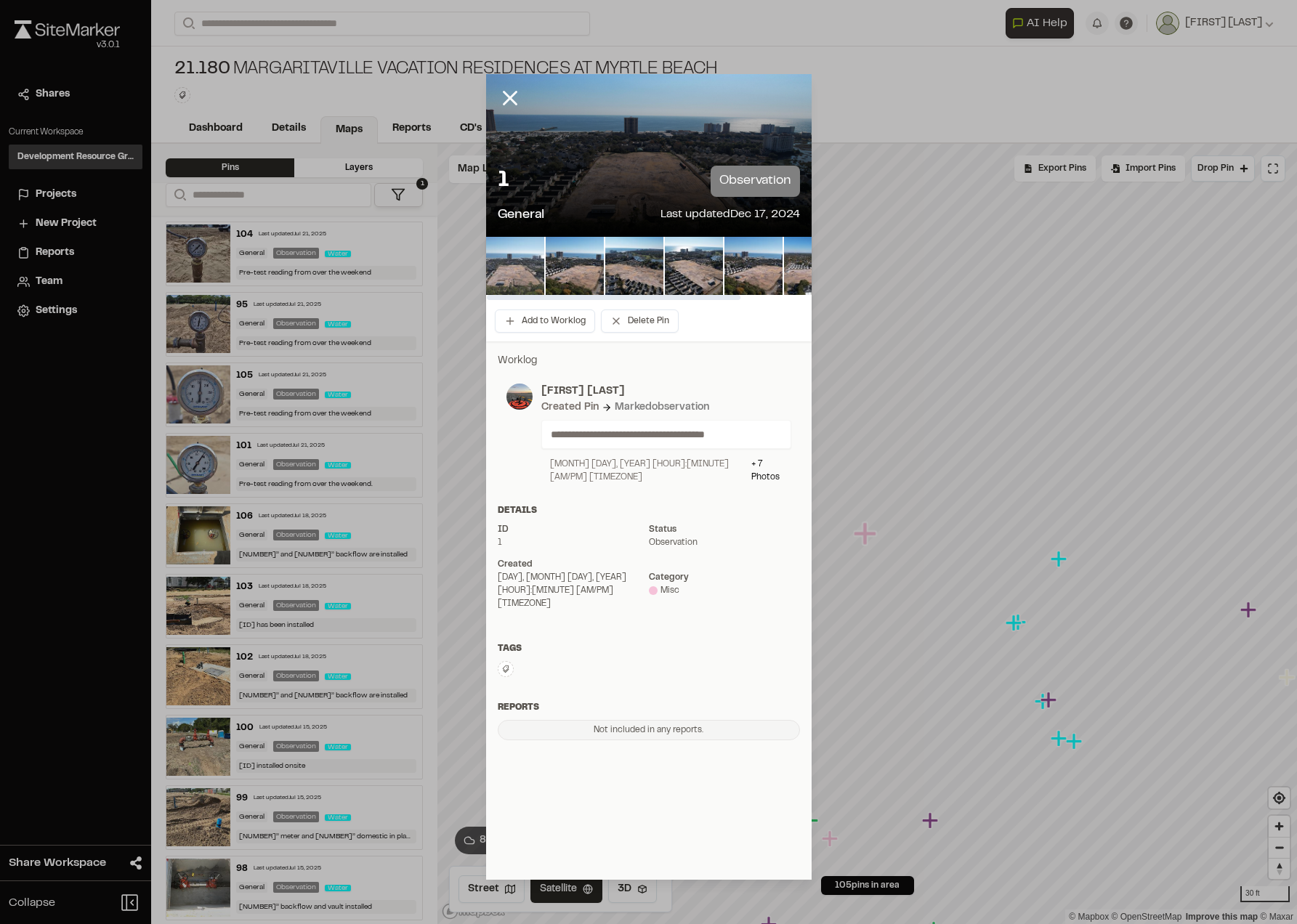 click at bounding box center [515, 266] 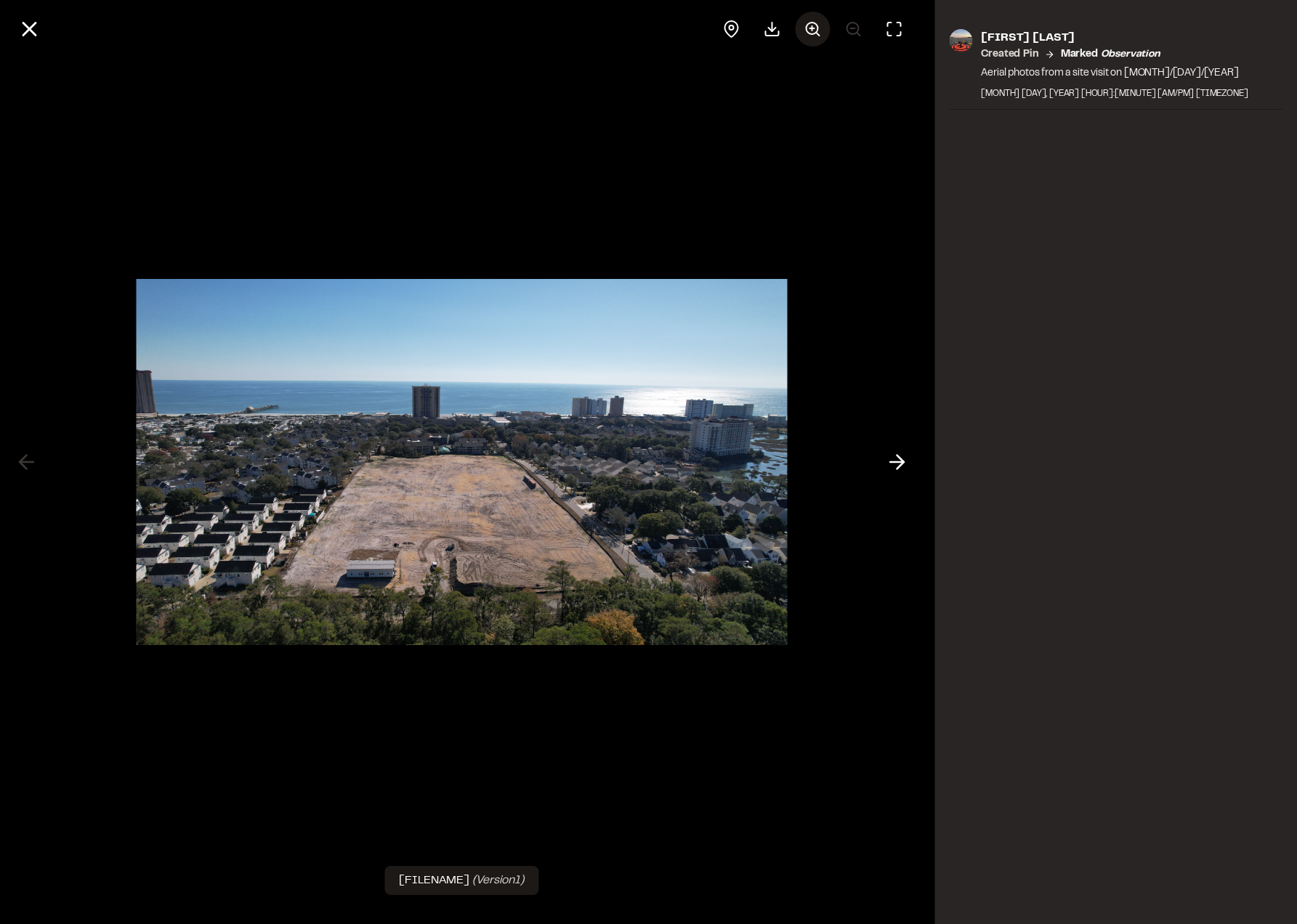 click 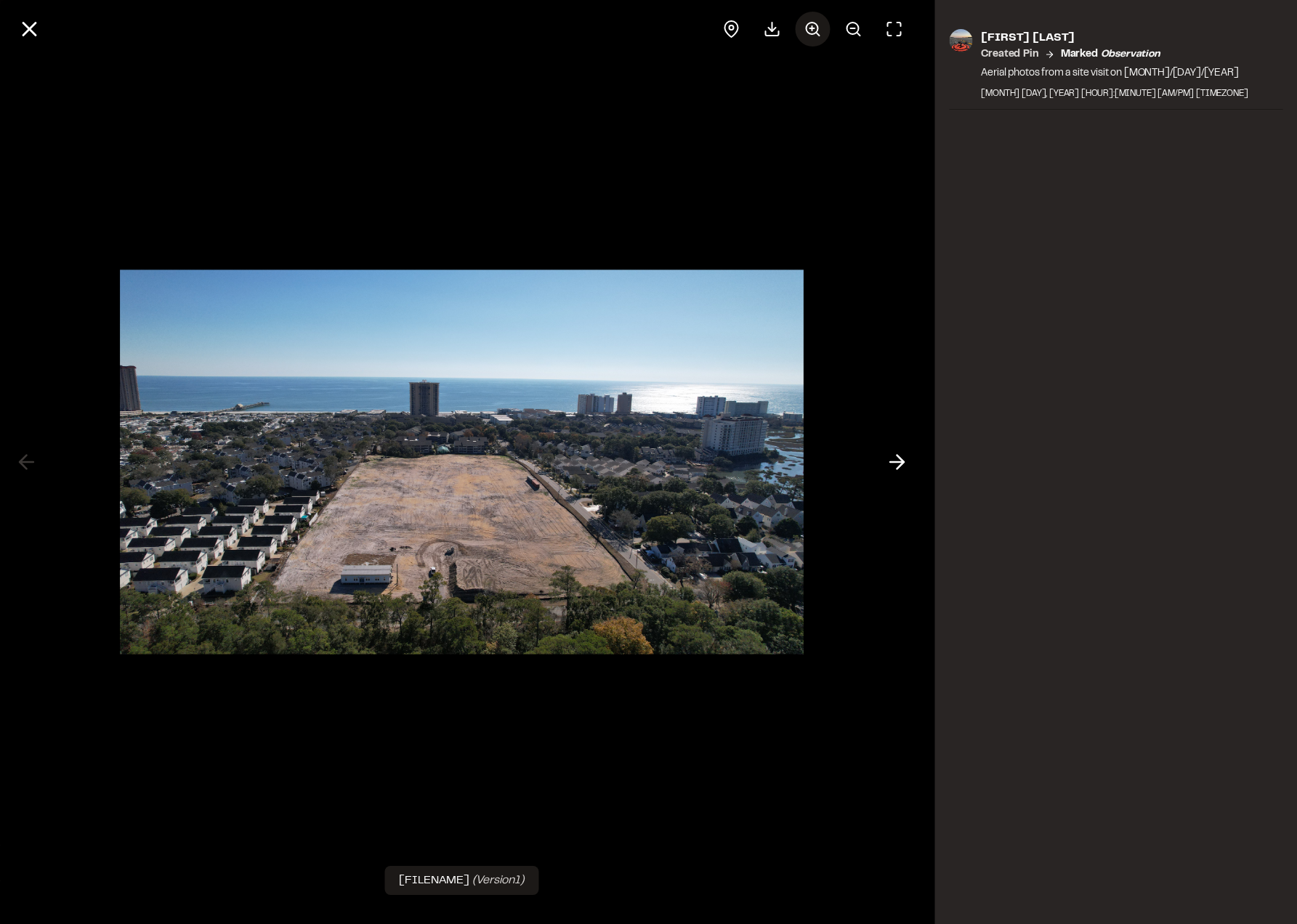 click 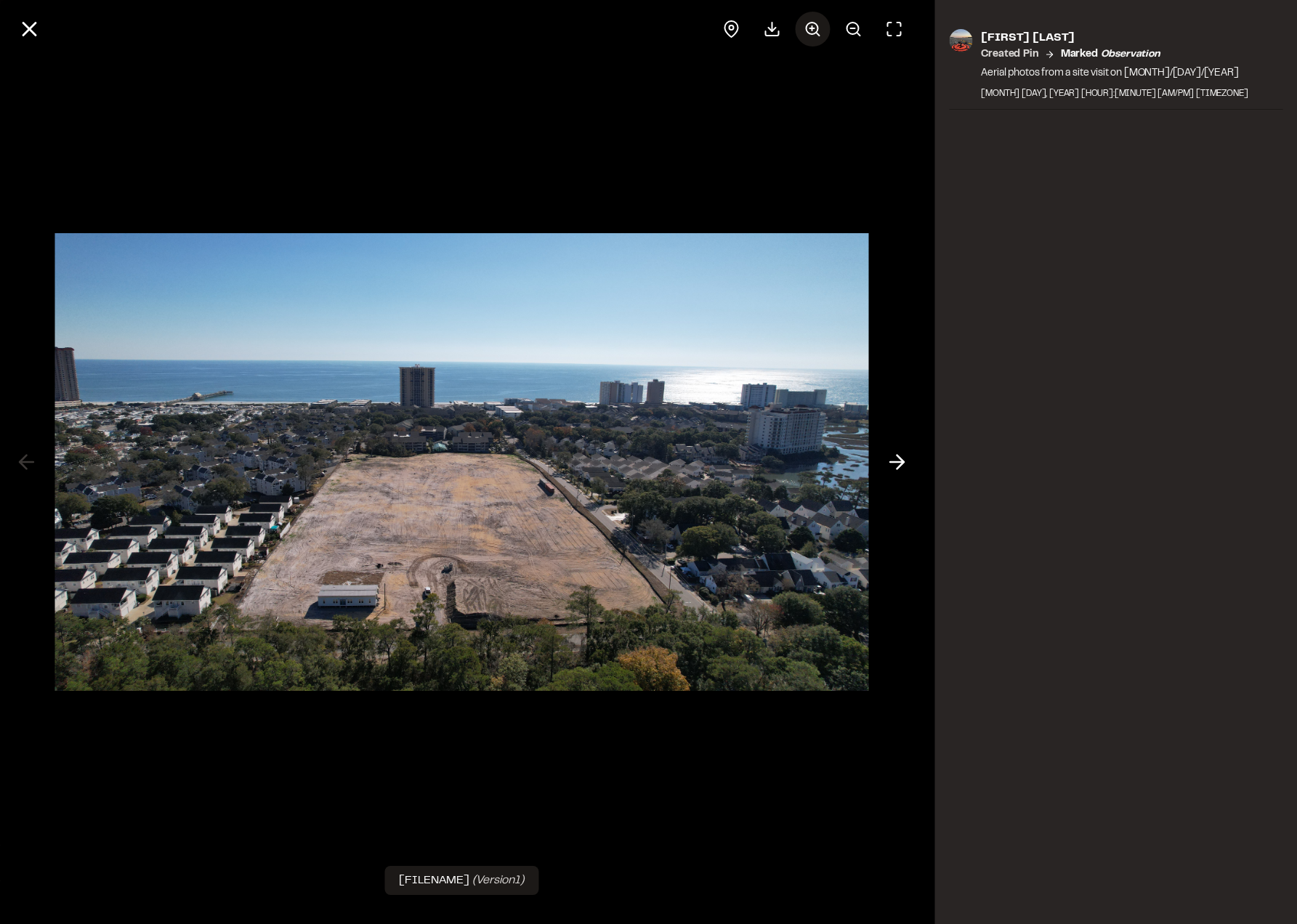 click 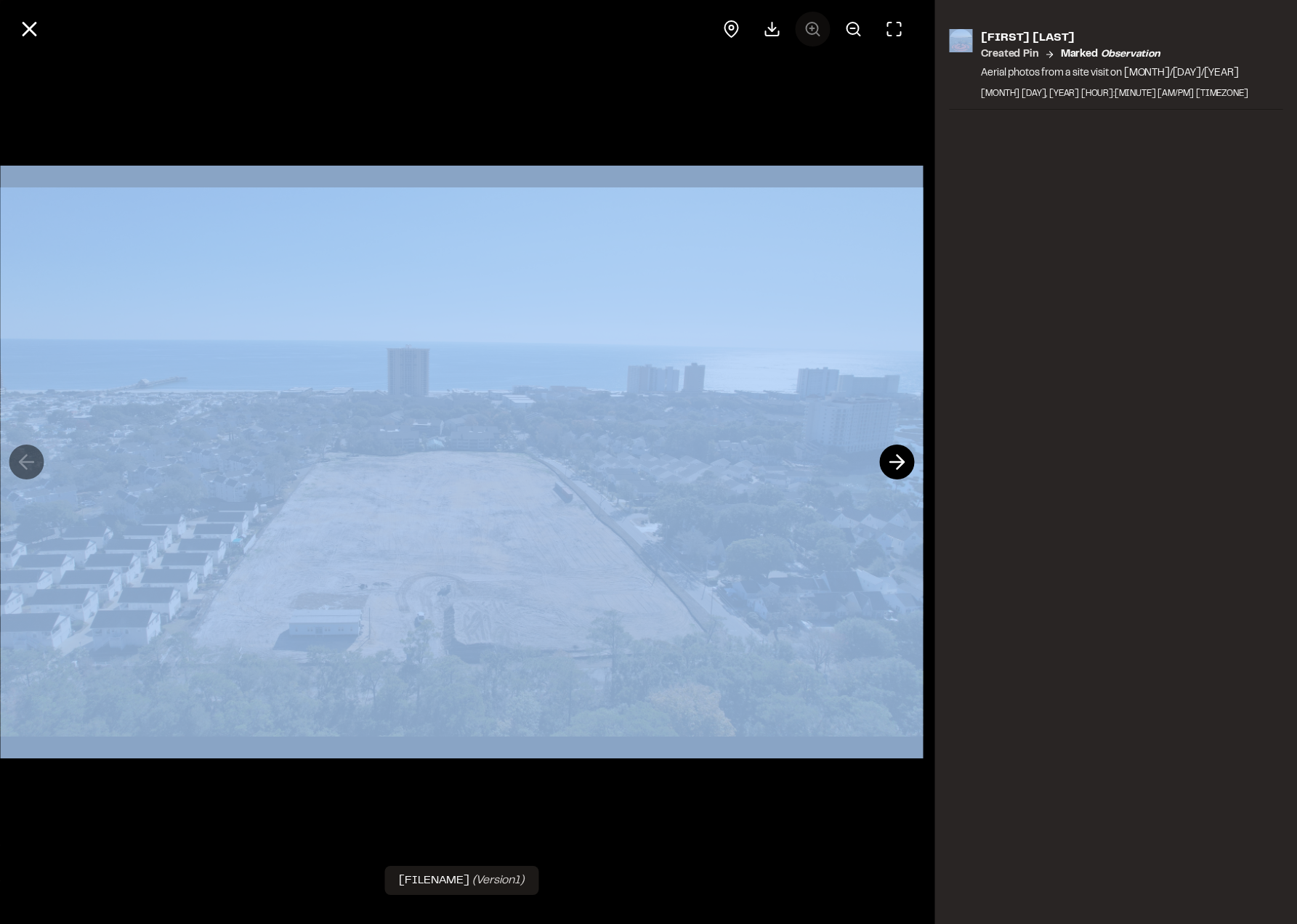 click at bounding box center (812, 29) 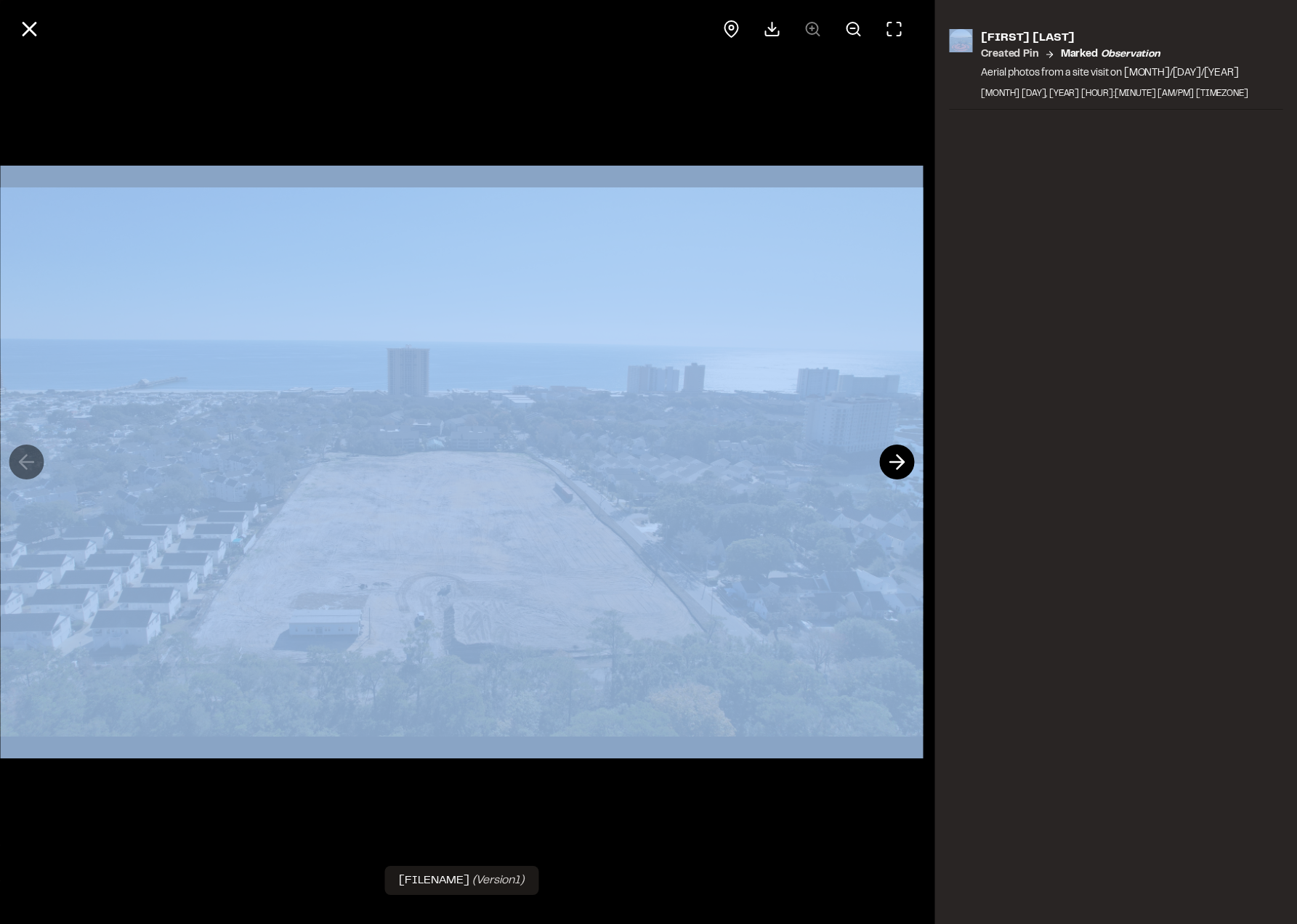 click at bounding box center (812, 29) 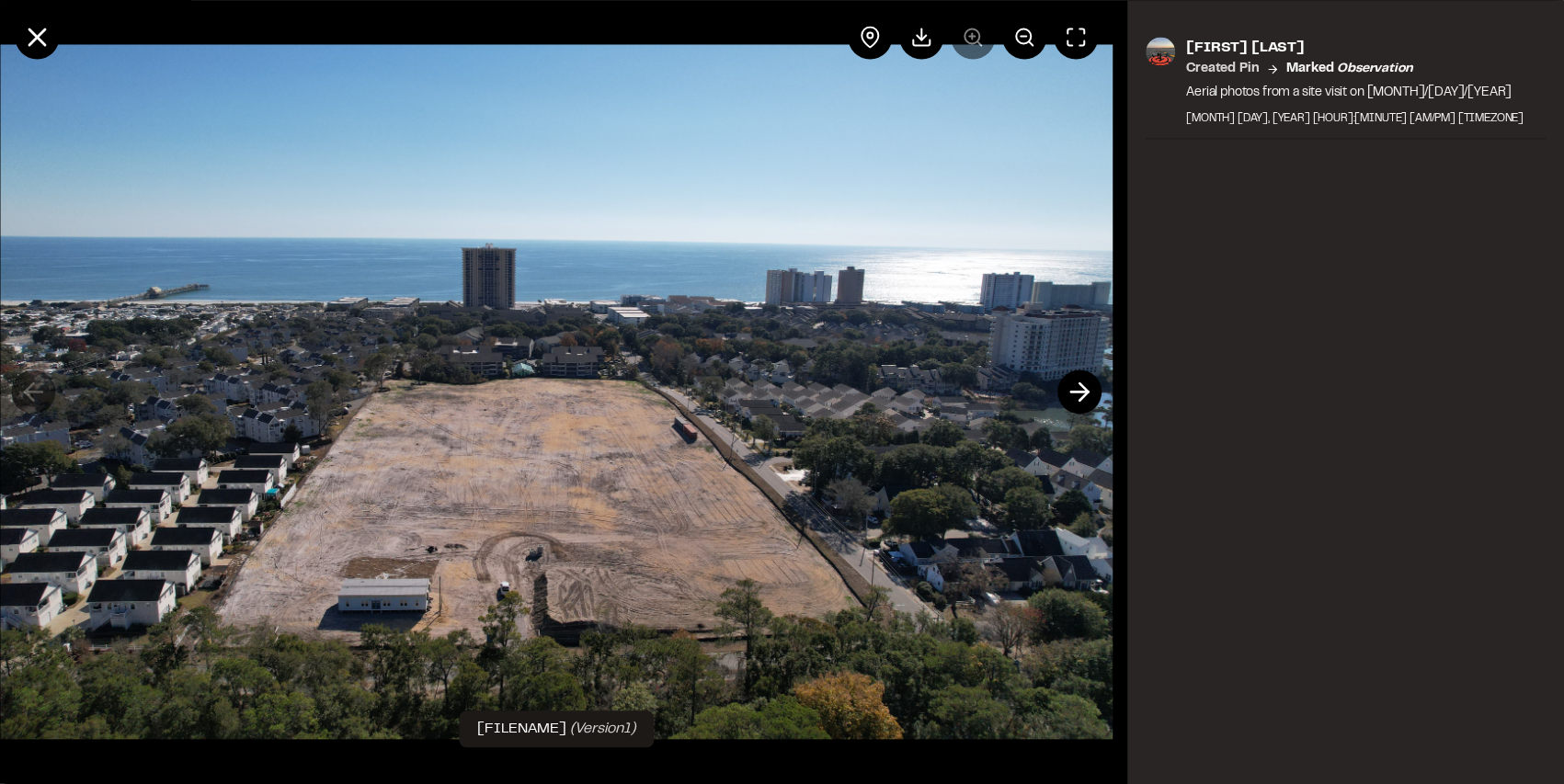 scroll, scrollTop: 0, scrollLeft: 0, axis: both 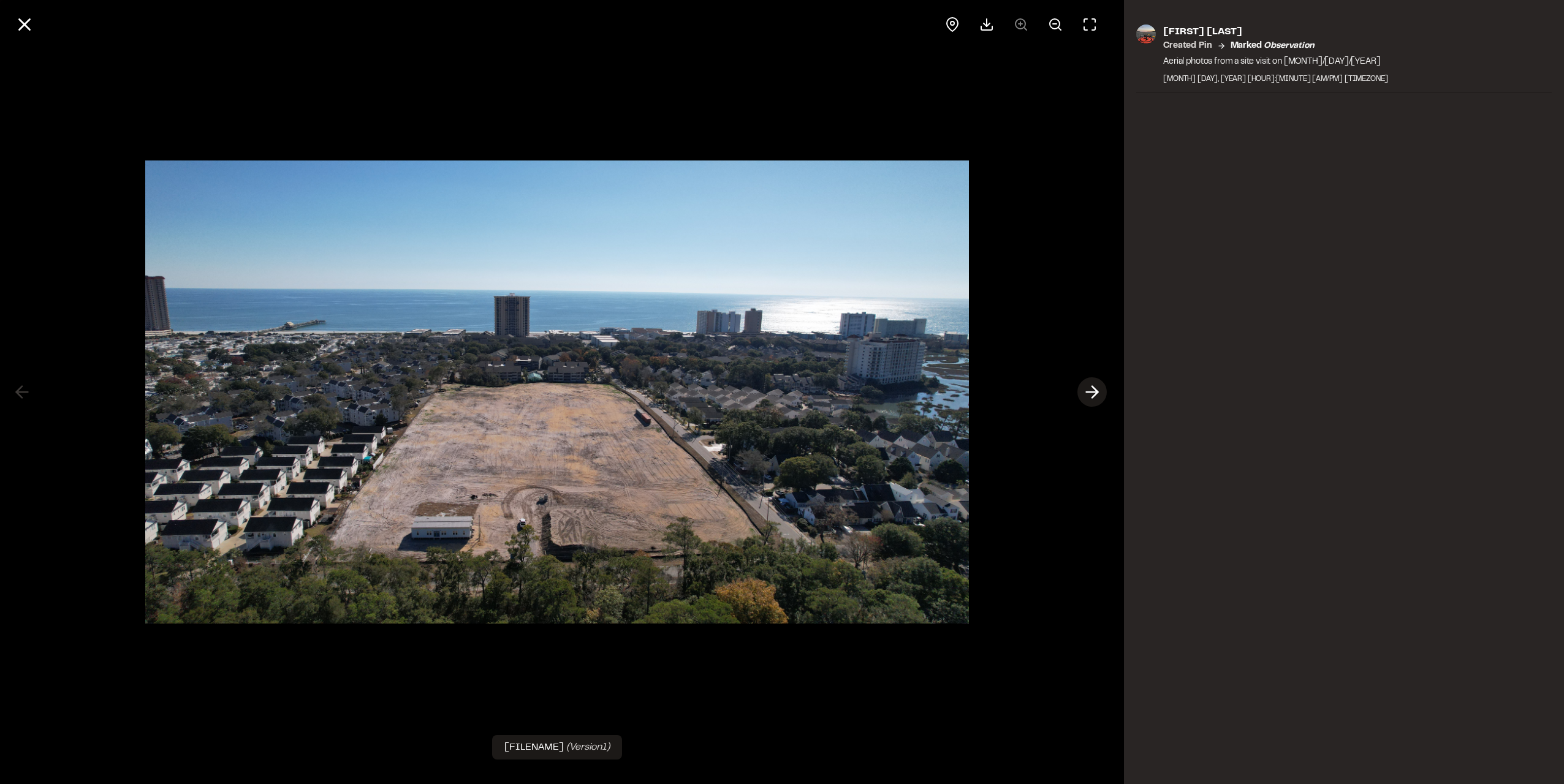 click 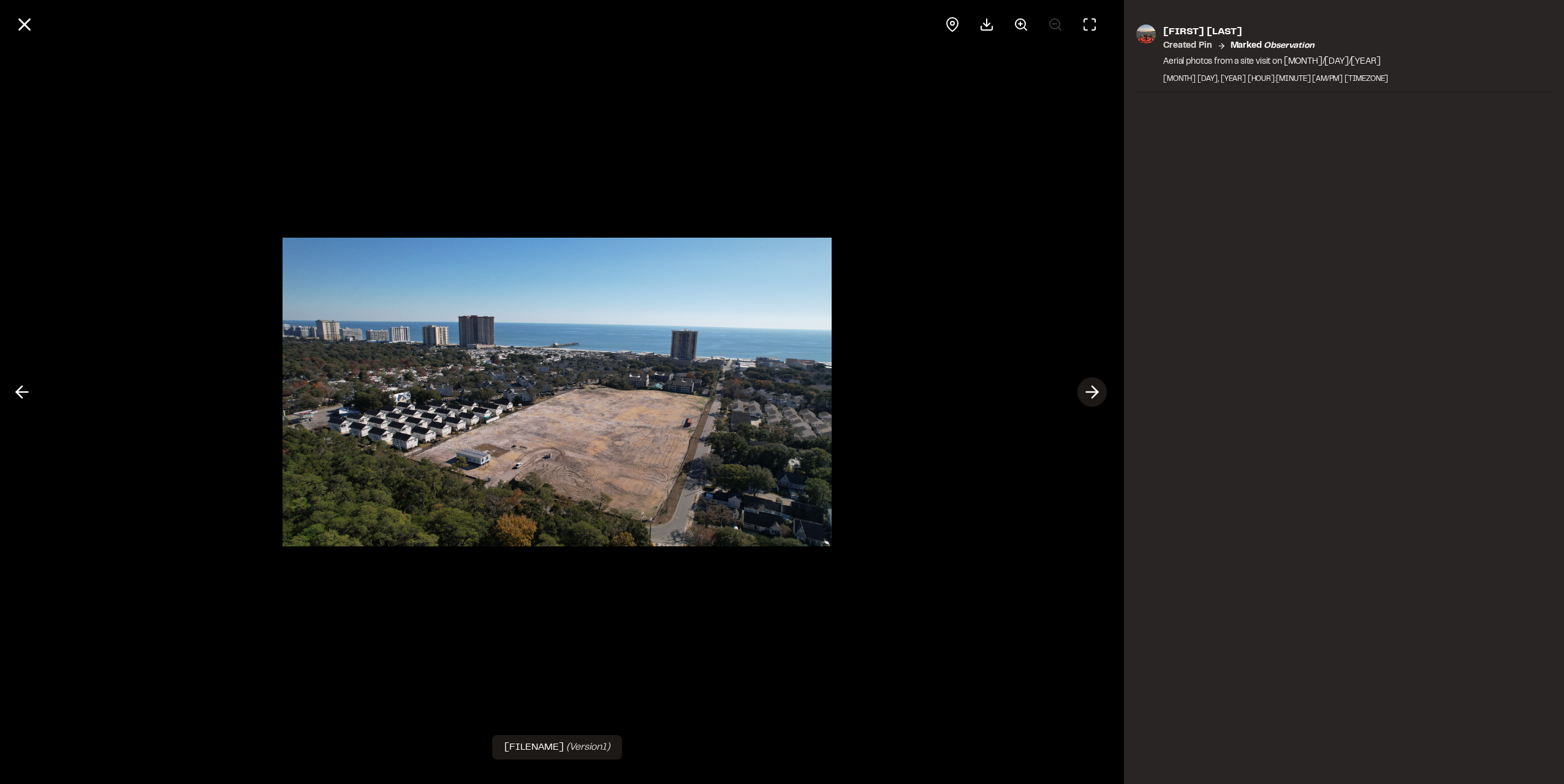 click 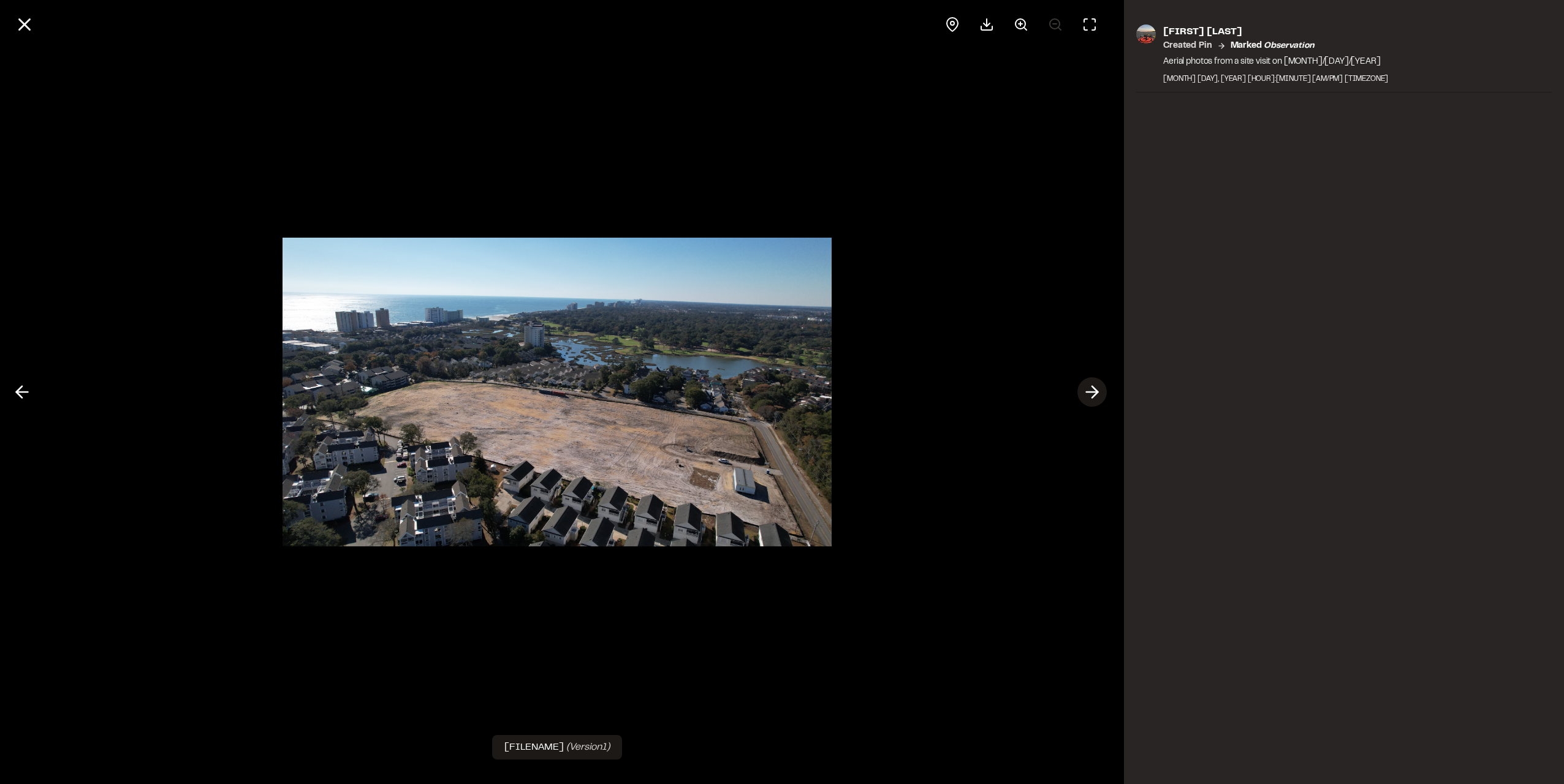 click 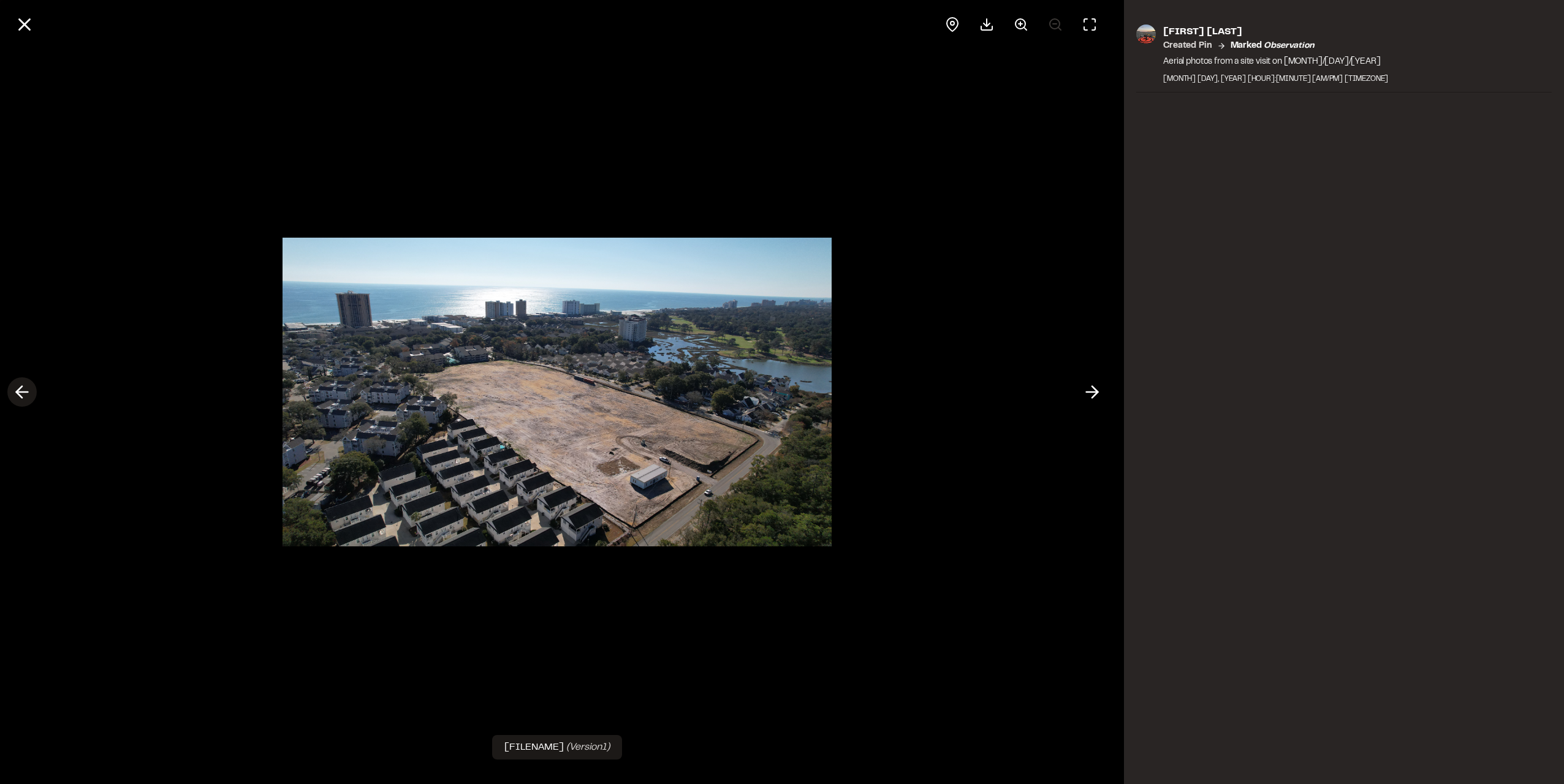click 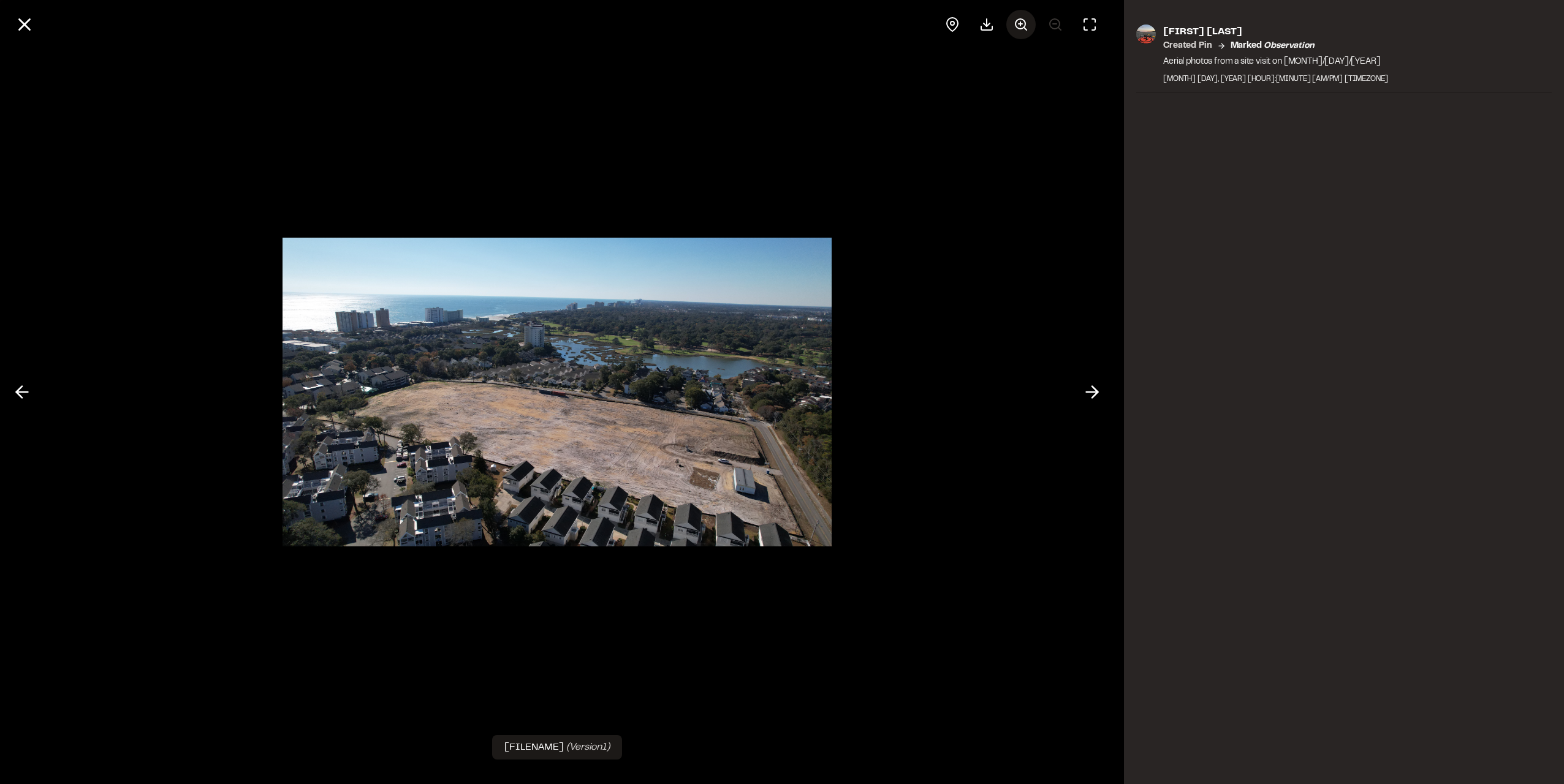 click 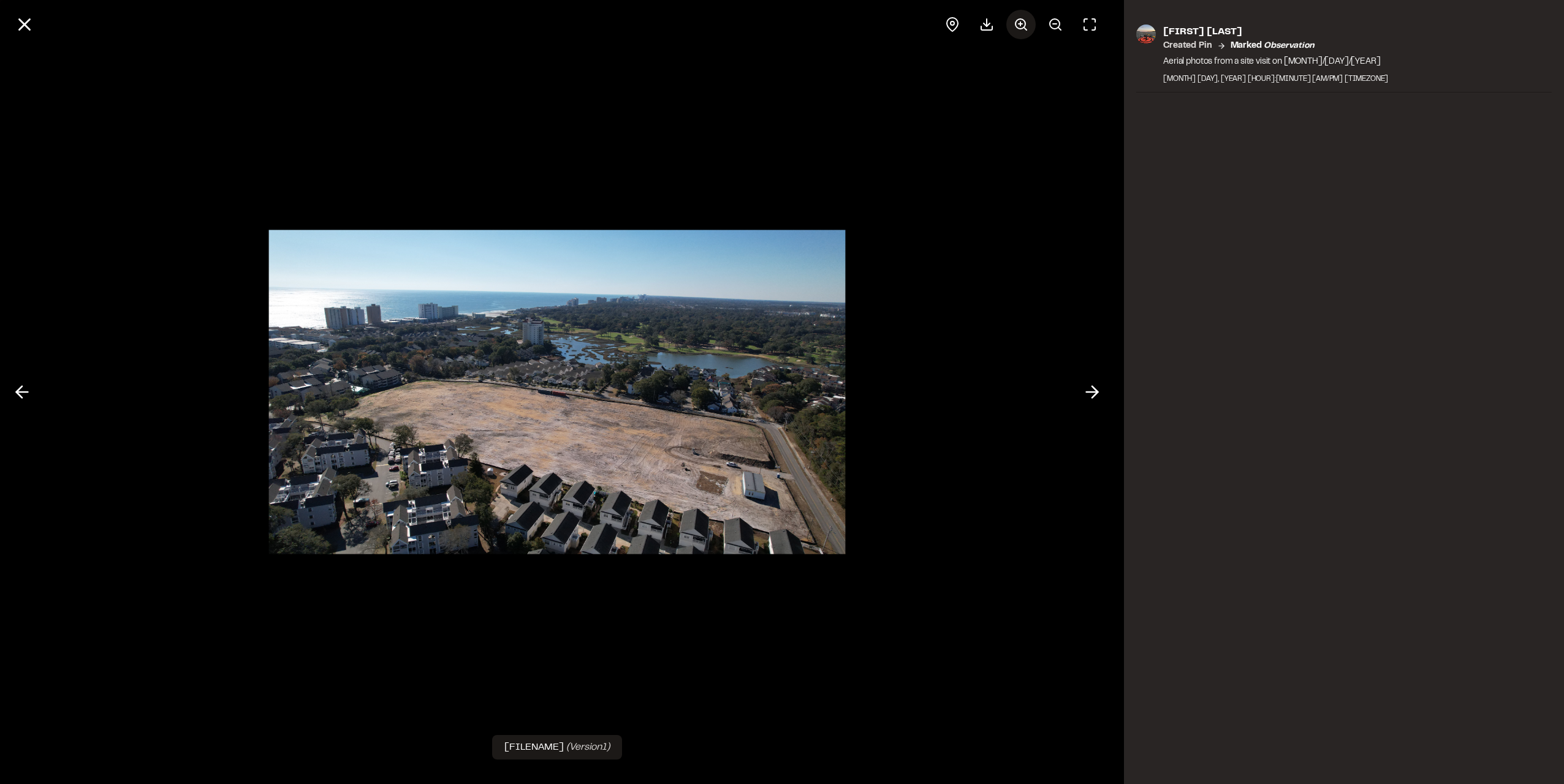 click 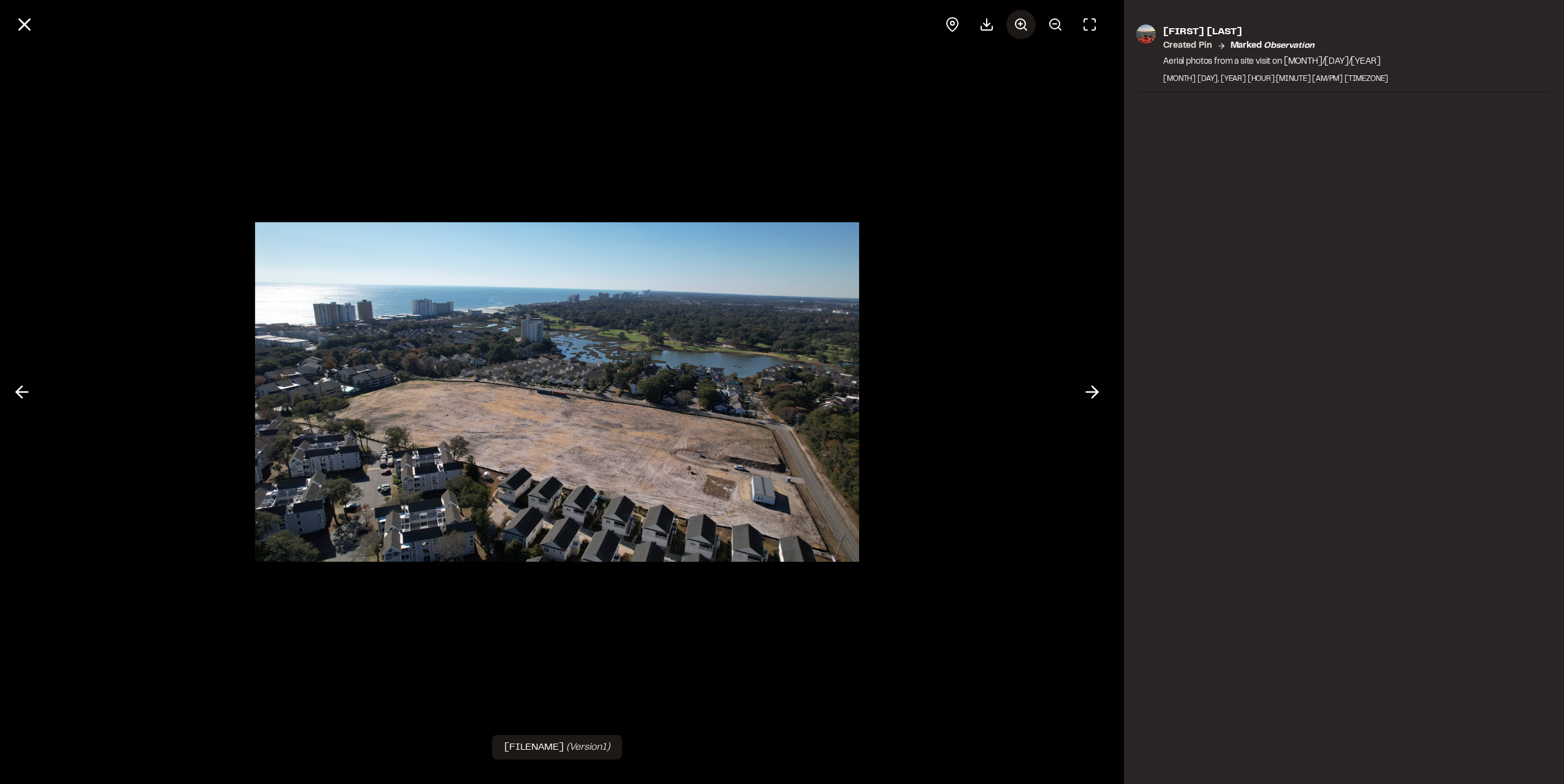 click 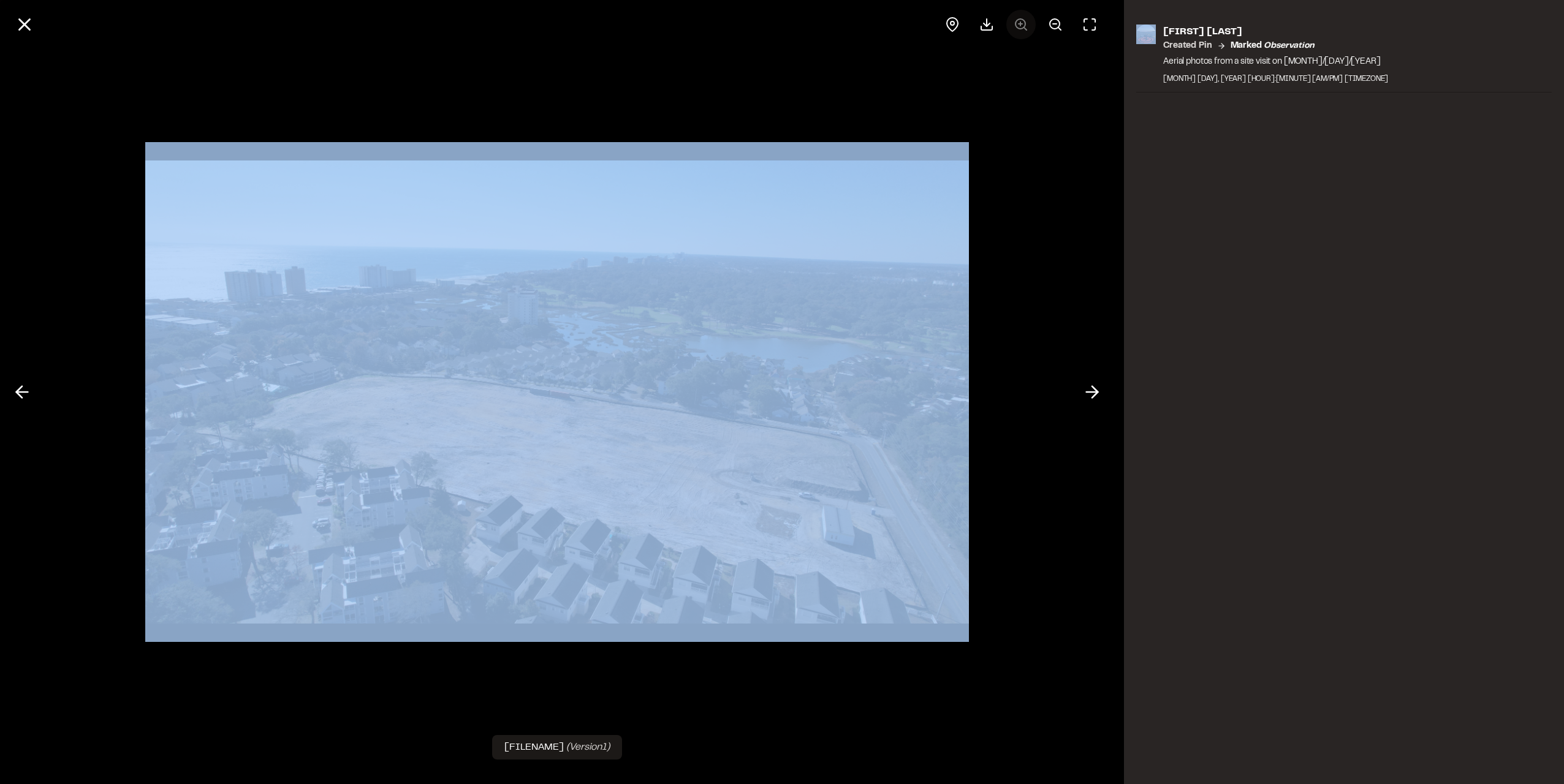click at bounding box center [1021, 24] 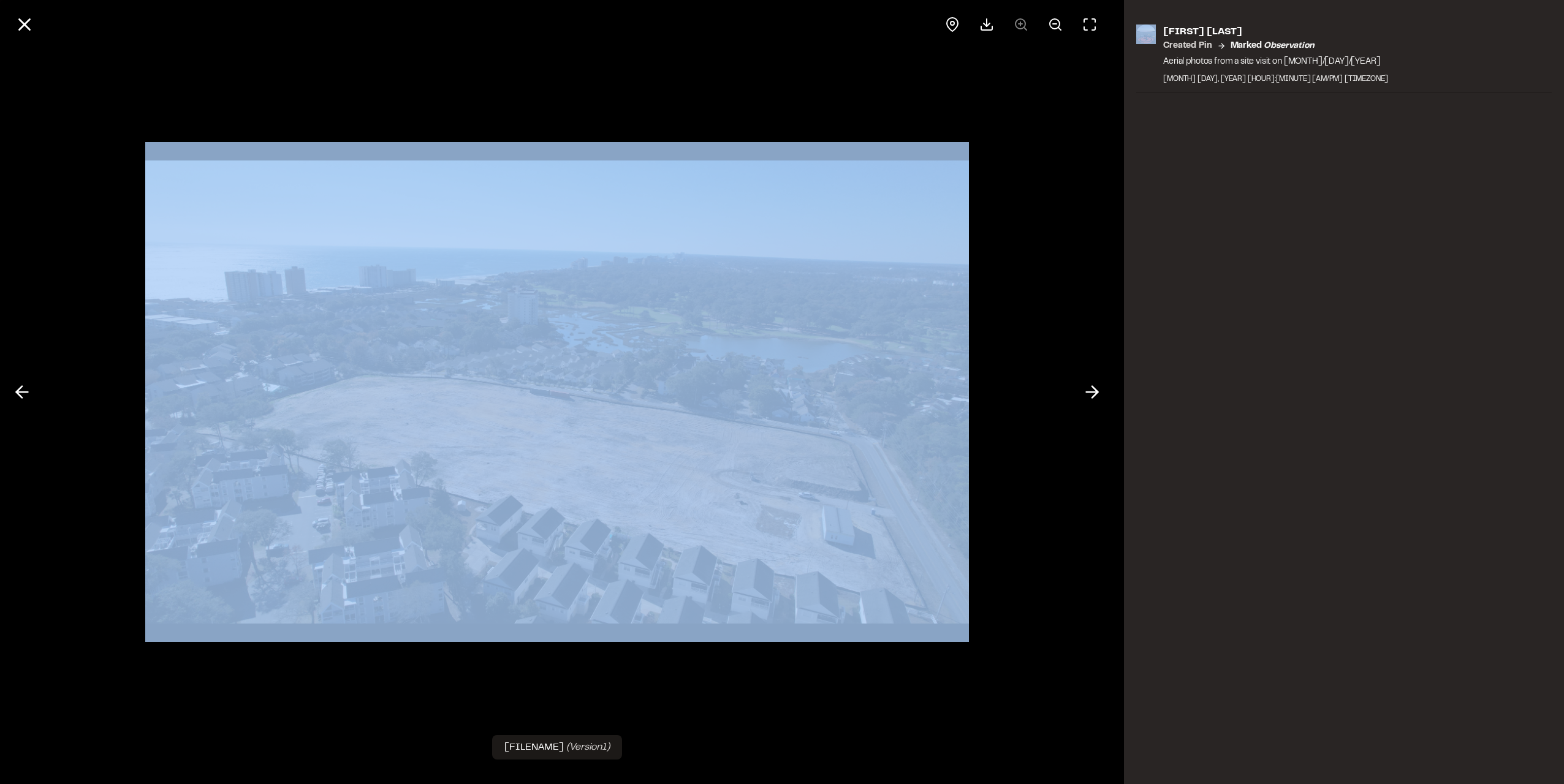 click at bounding box center (1021, 24) 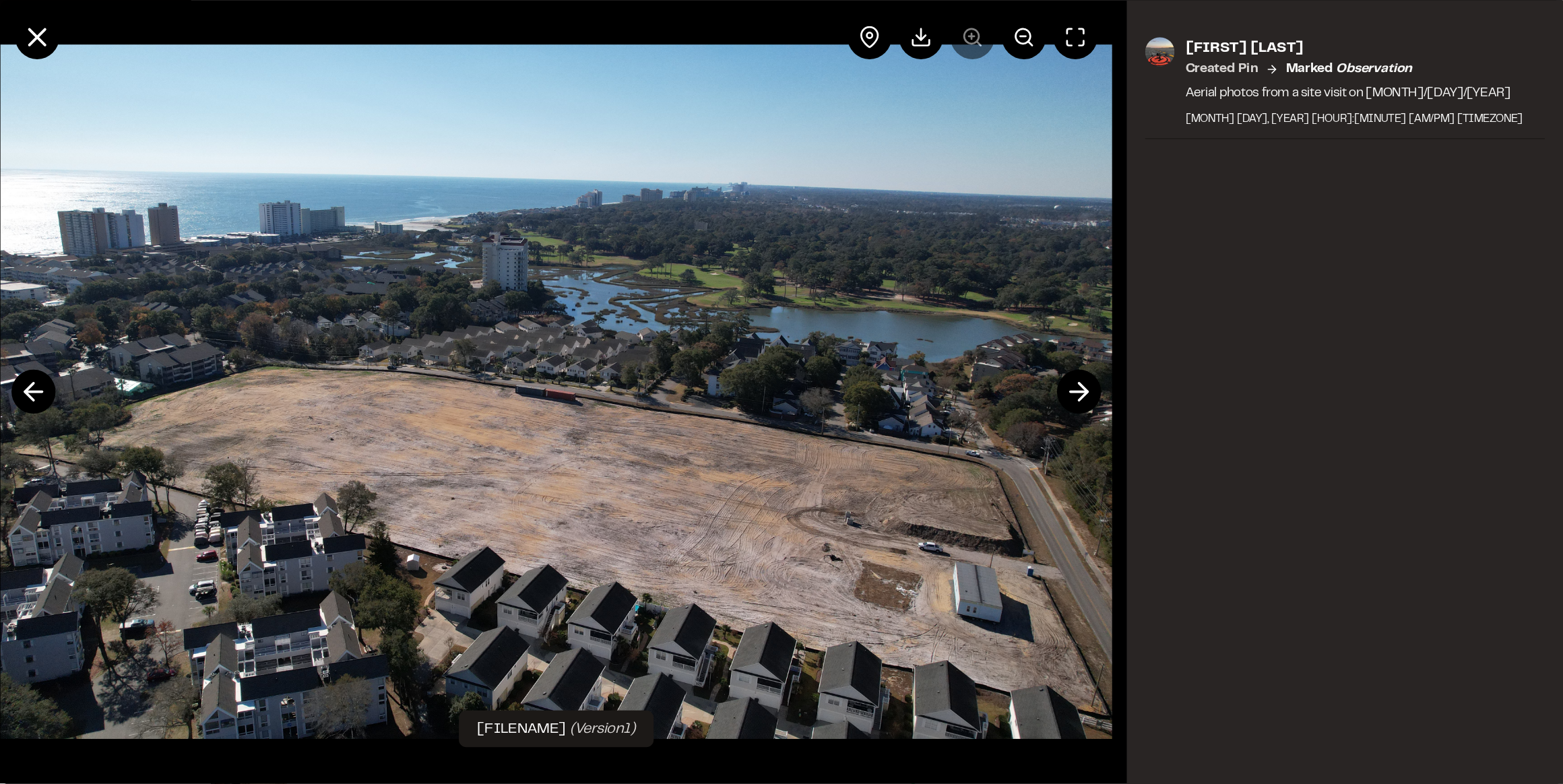 scroll, scrollTop: 0, scrollLeft: 44, axis: horizontal 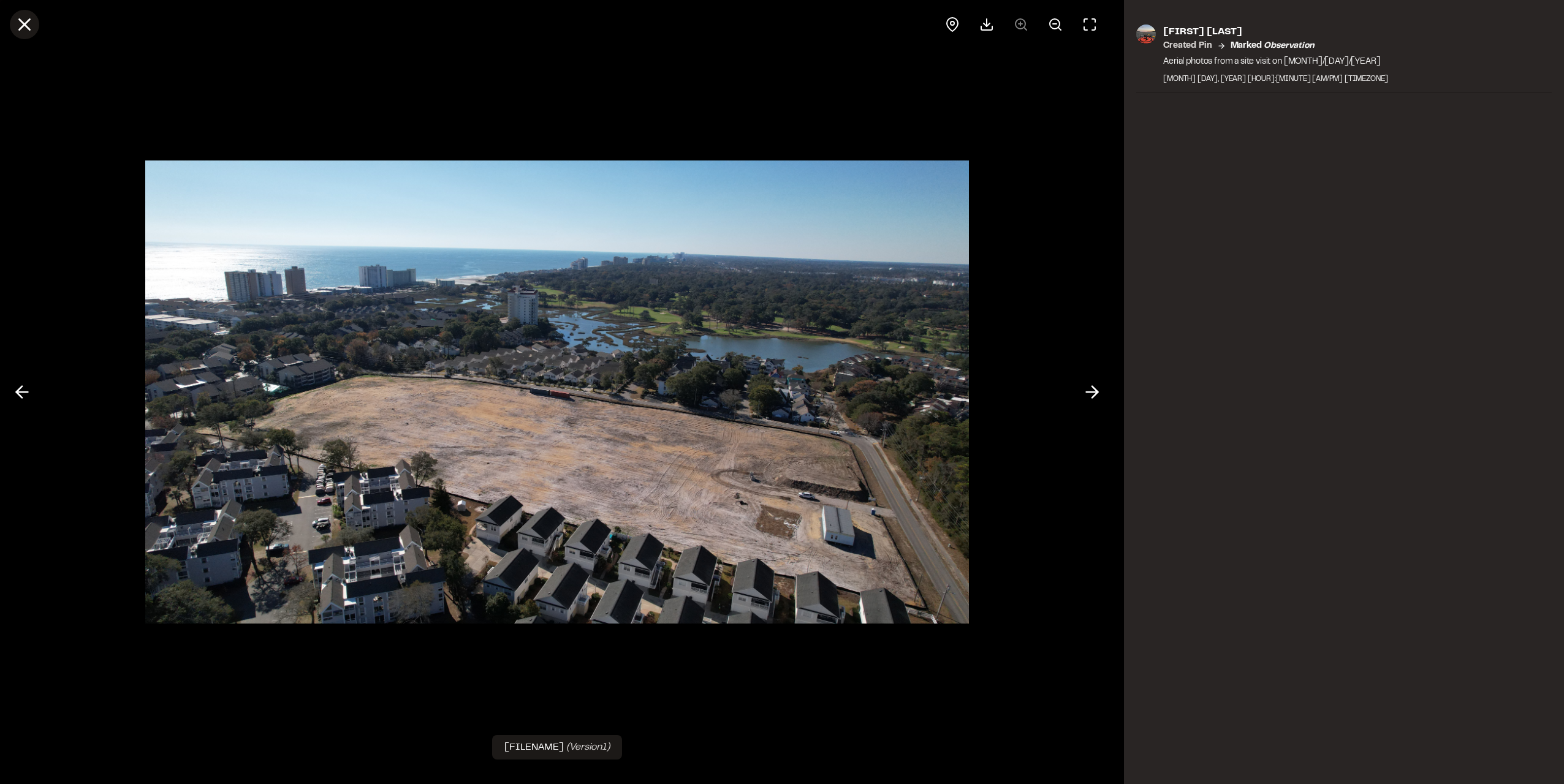 click 